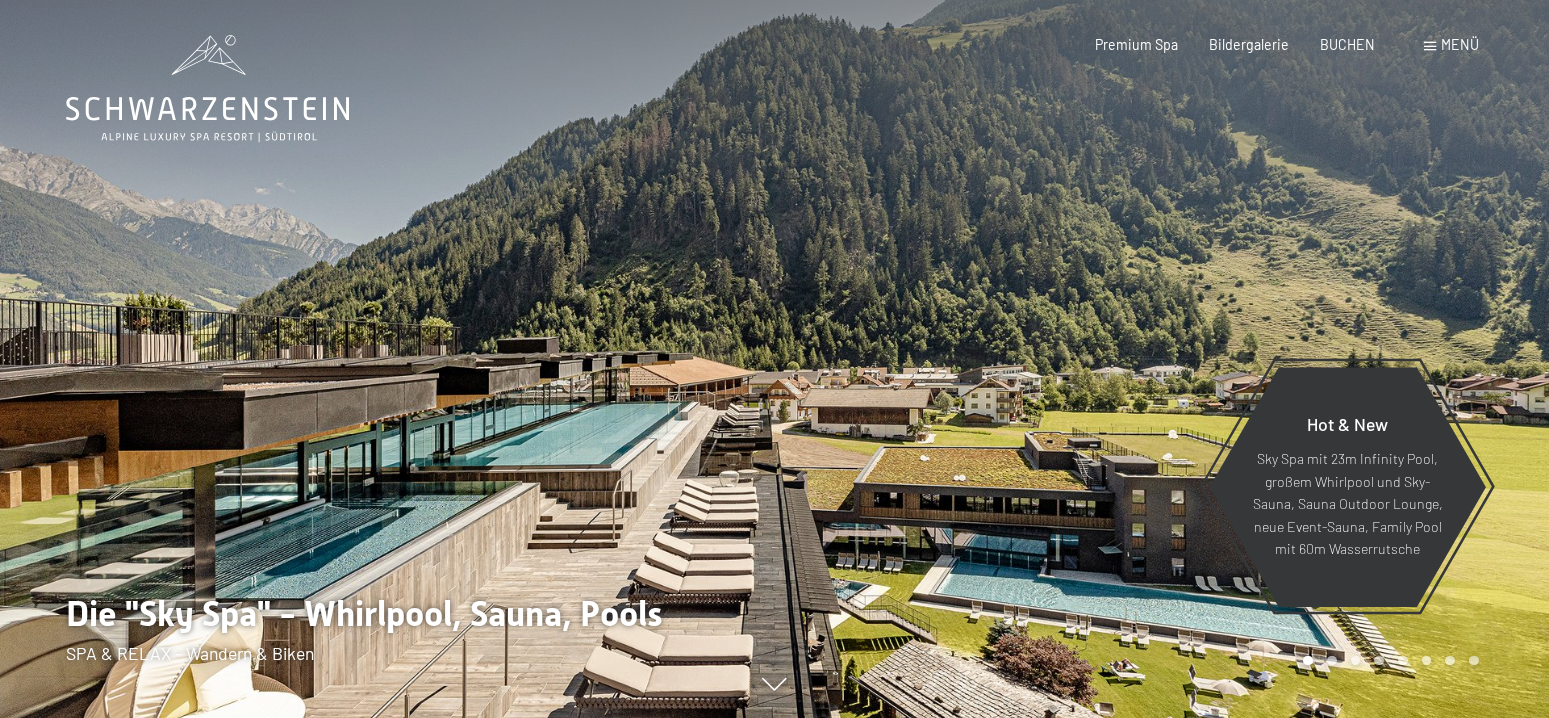 scroll, scrollTop: 0, scrollLeft: 0, axis: both 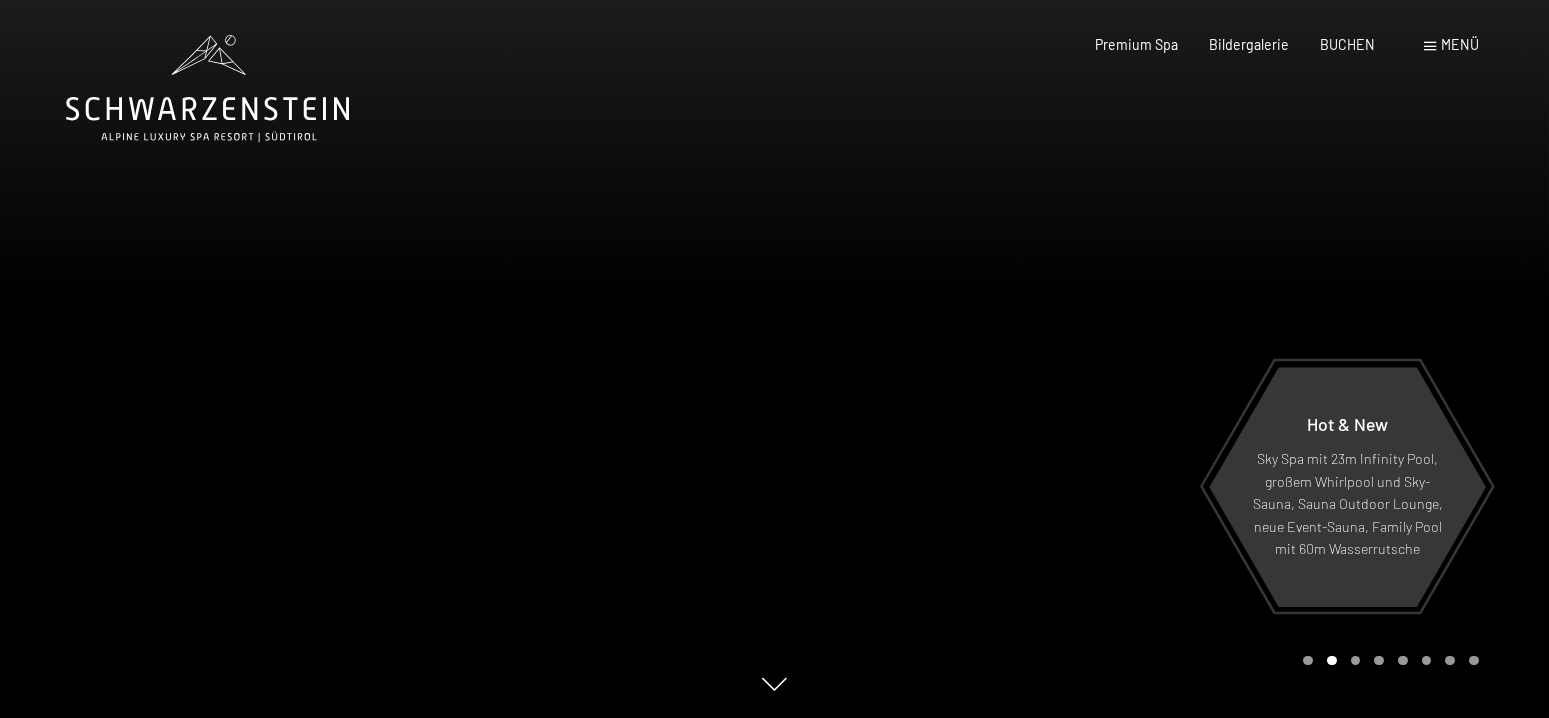 click at bounding box center (1430, 46) 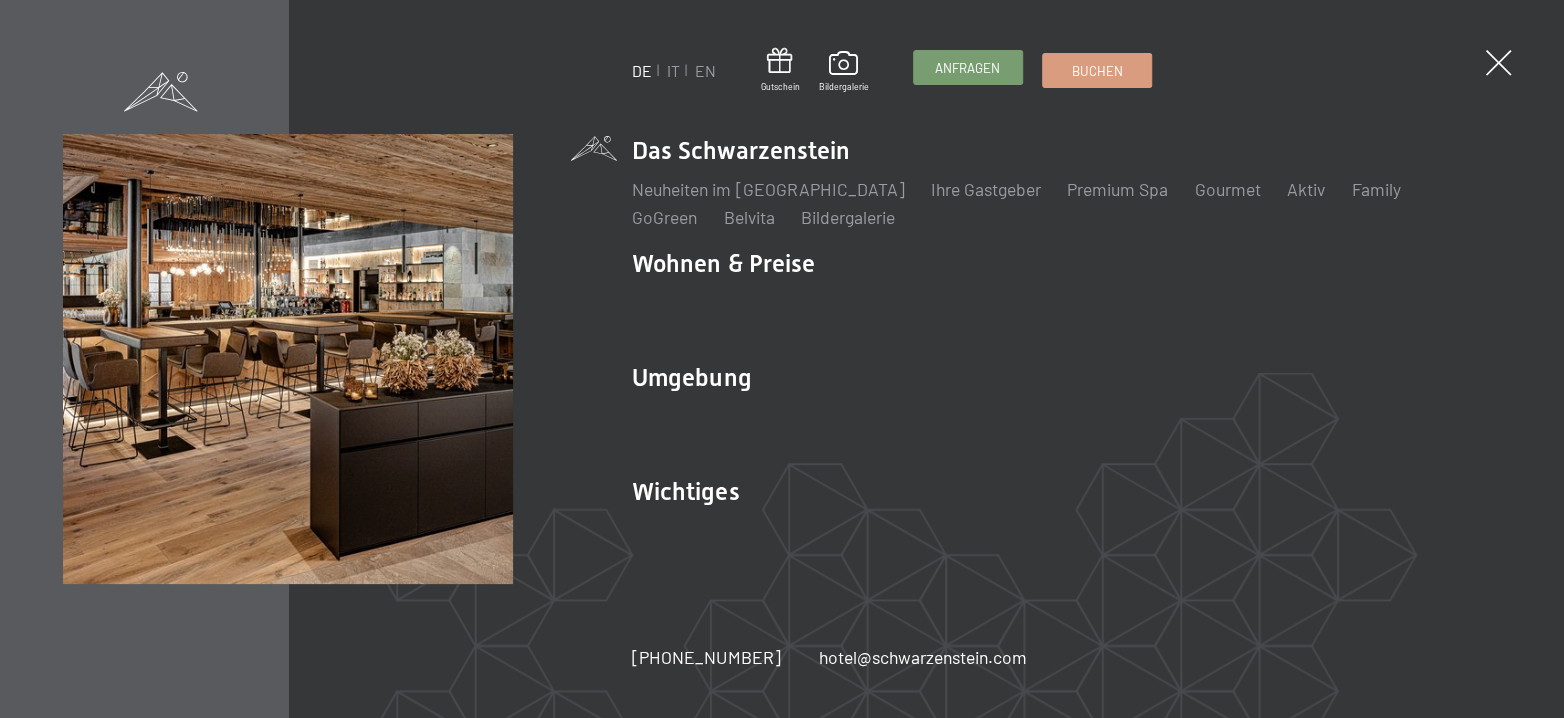 click on "Anfragen" at bounding box center (968, 67) 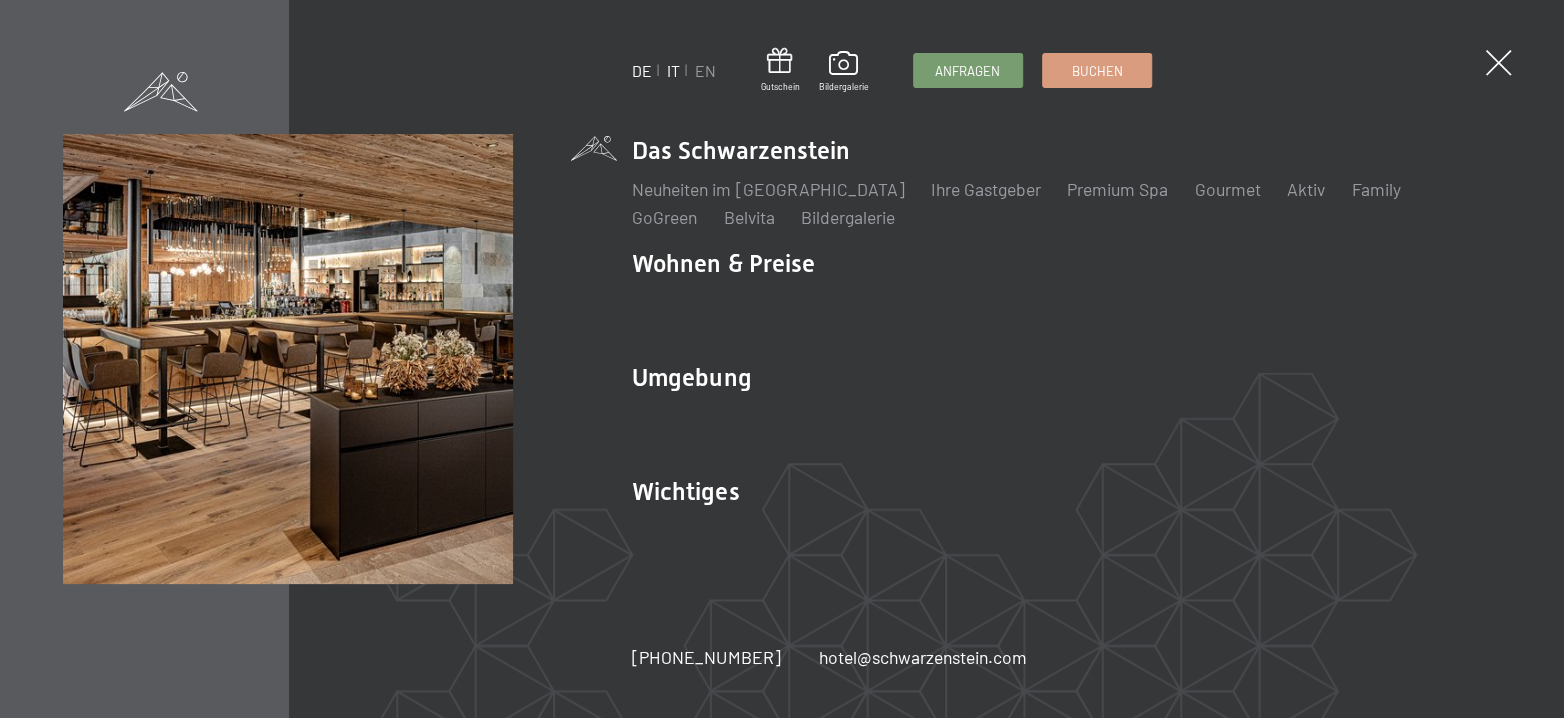 click on "IT" at bounding box center (673, 70) 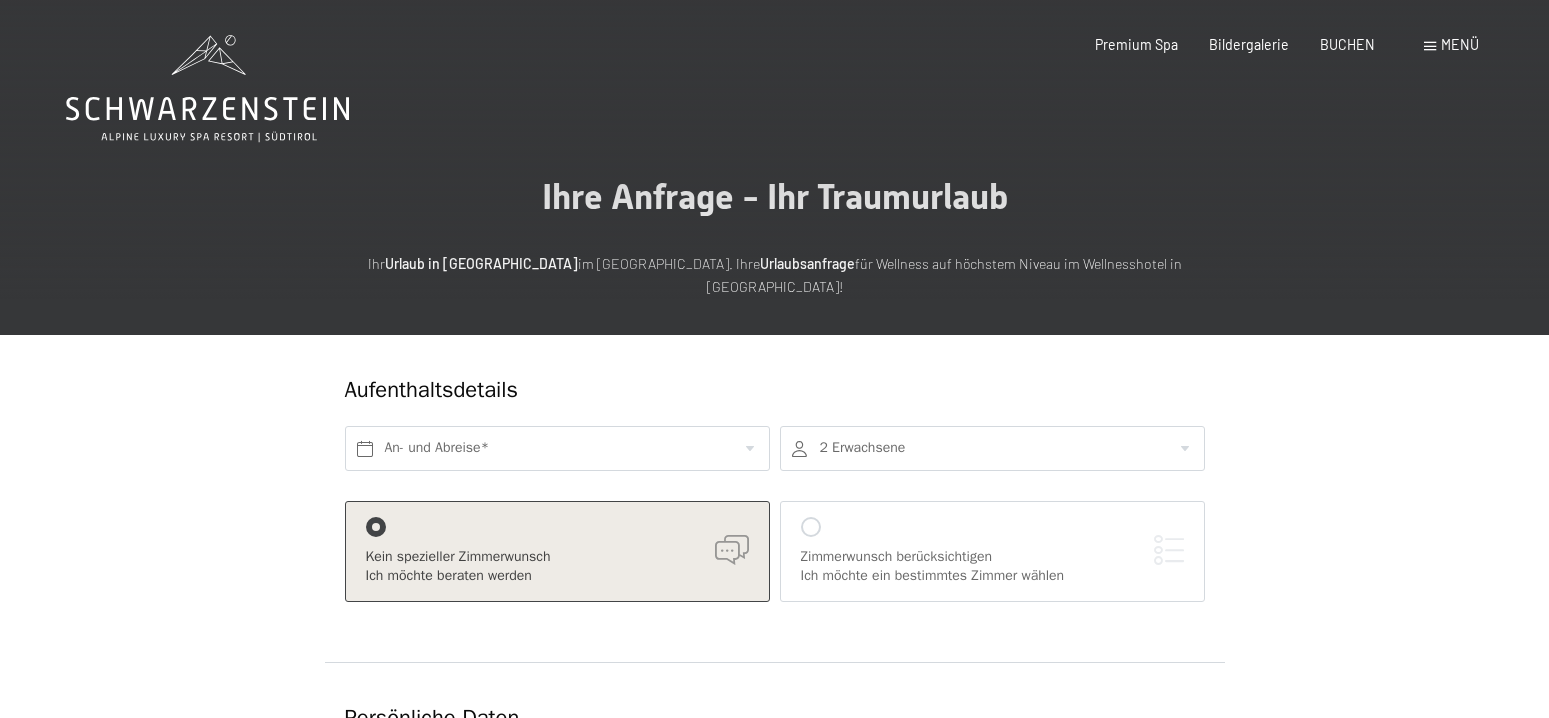 scroll, scrollTop: 0, scrollLeft: 0, axis: both 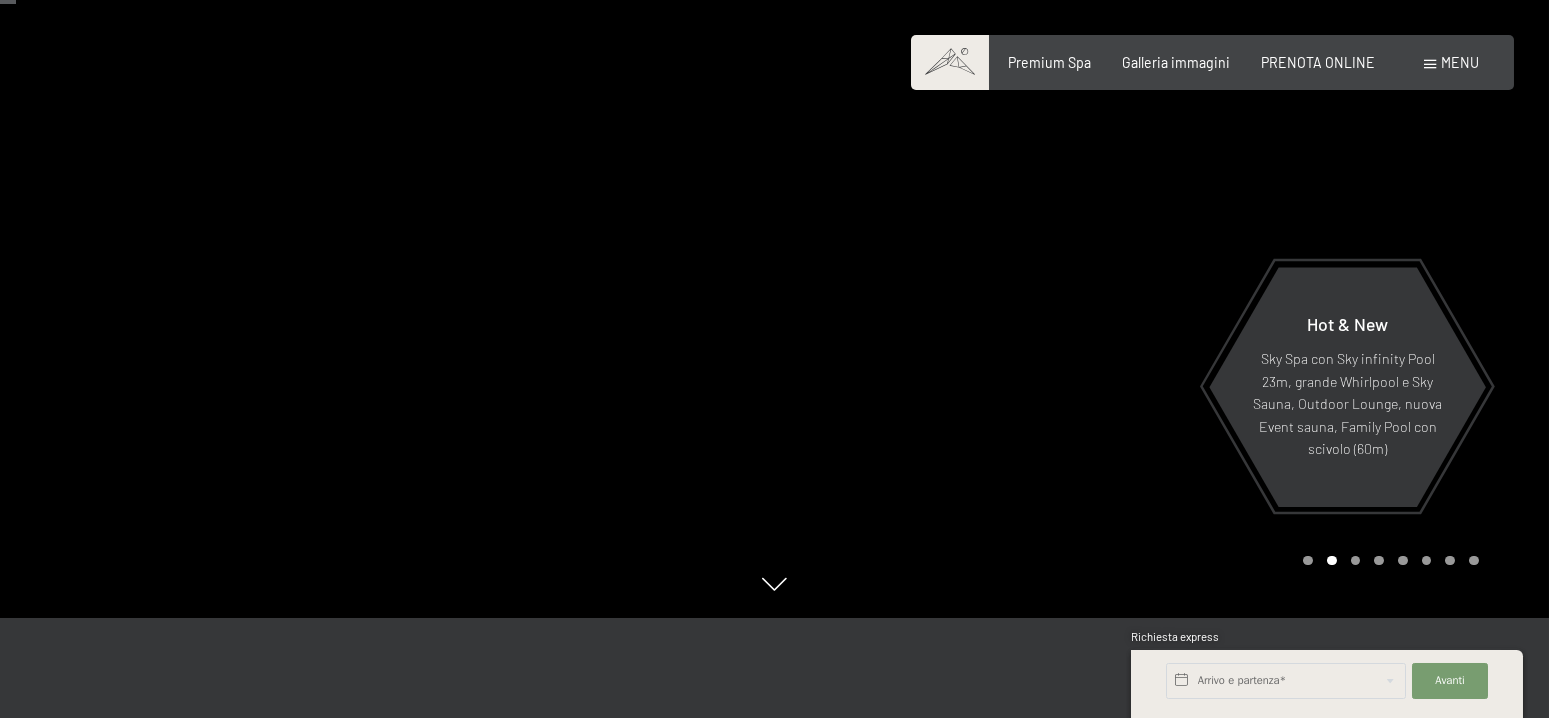 click at bounding box center (1162, 259) 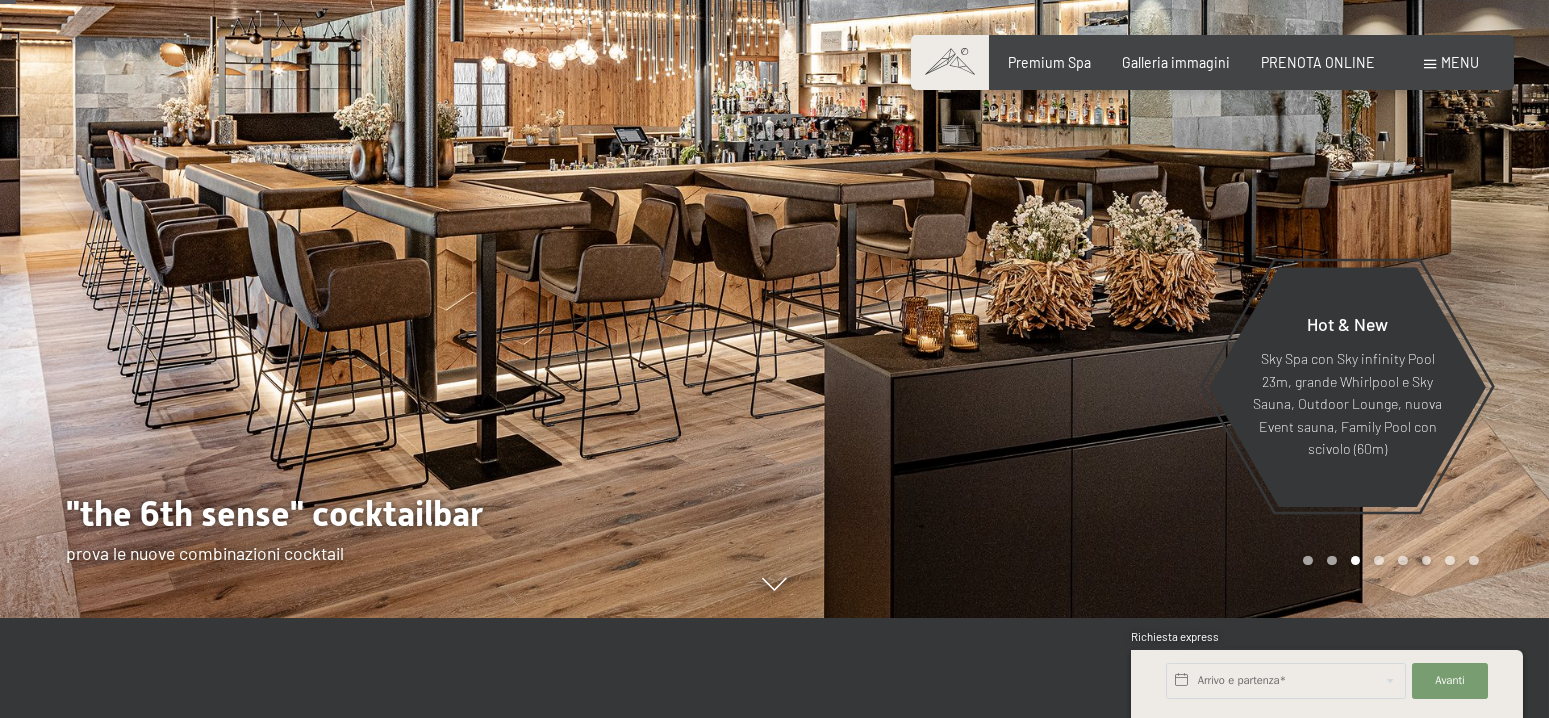 click at bounding box center (1162, 259) 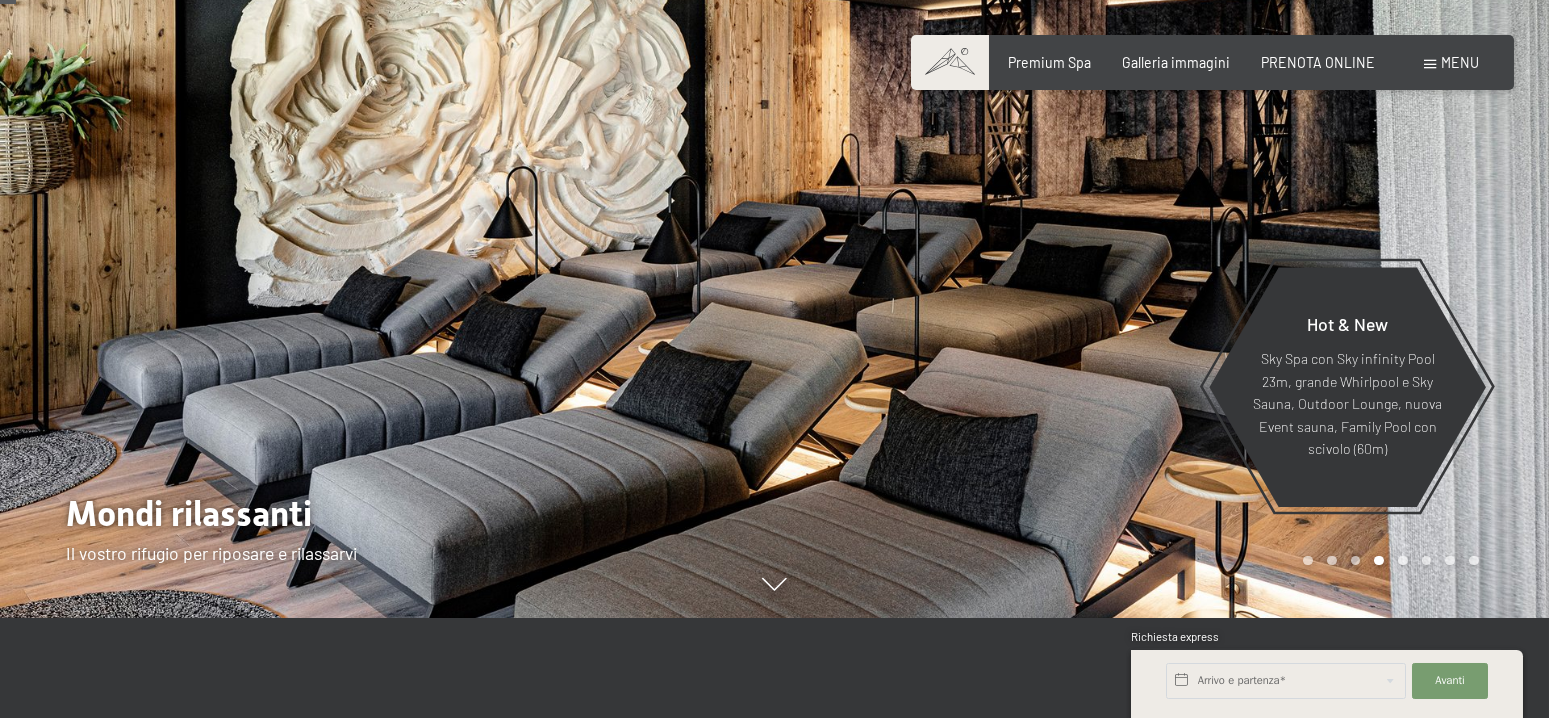 click at bounding box center (1162, 259) 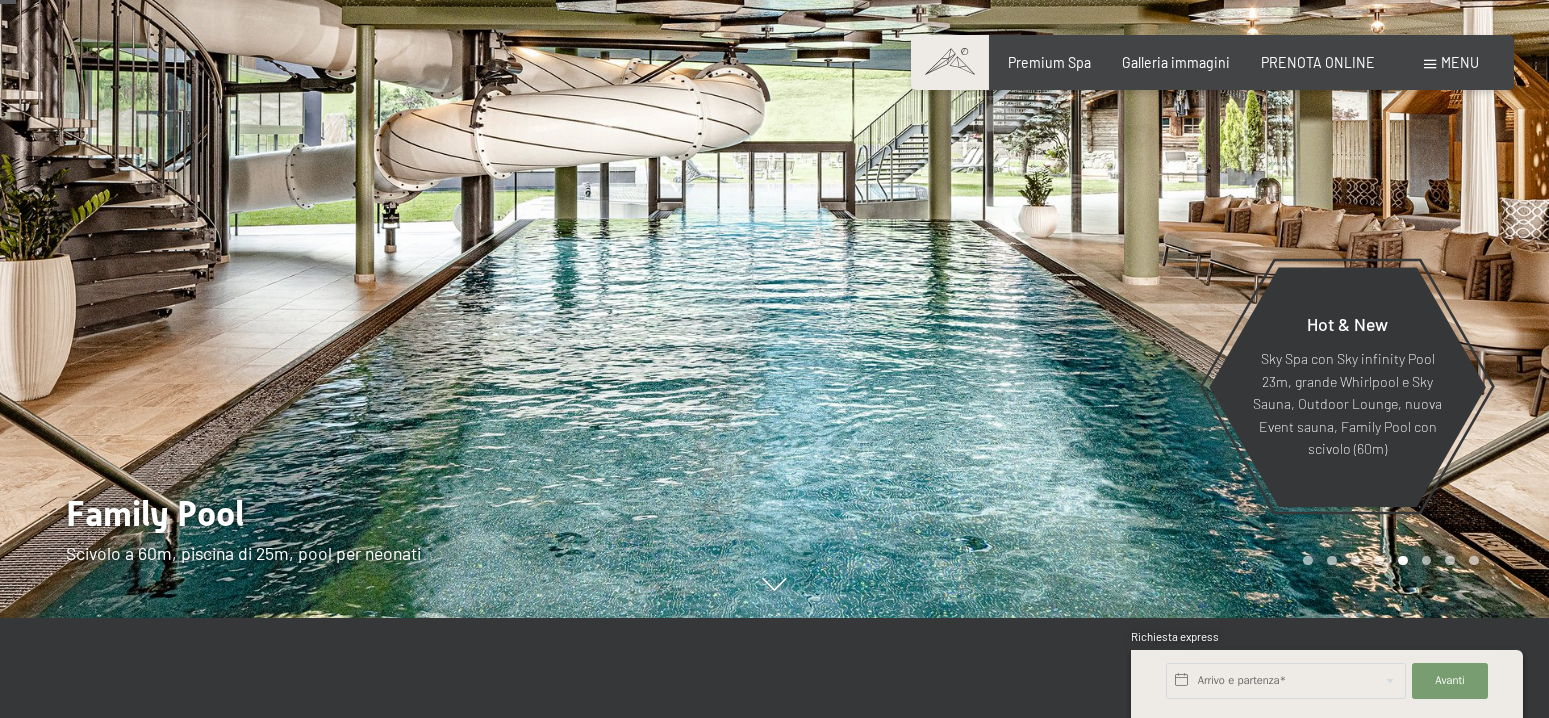 click at bounding box center [1162, 259] 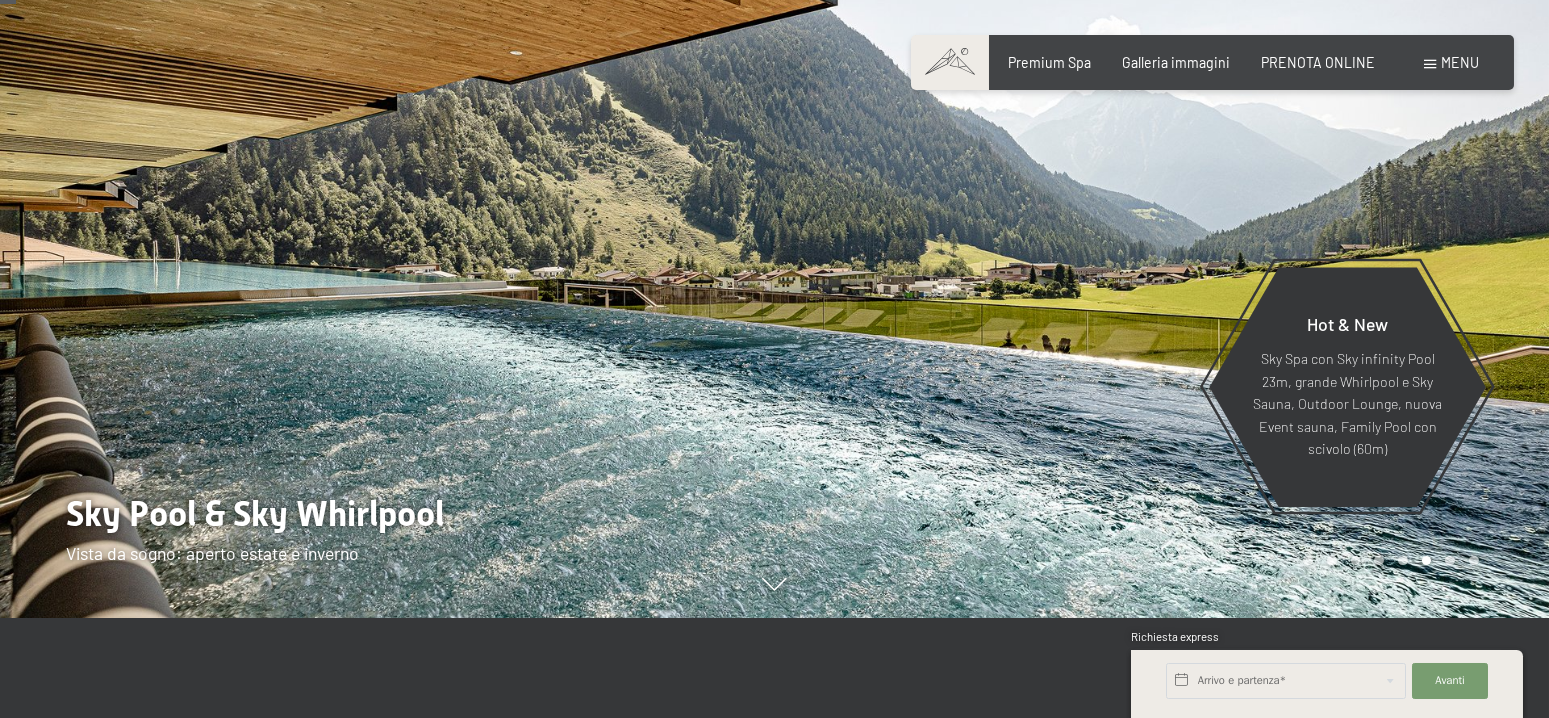 click at bounding box center (1162, 259) 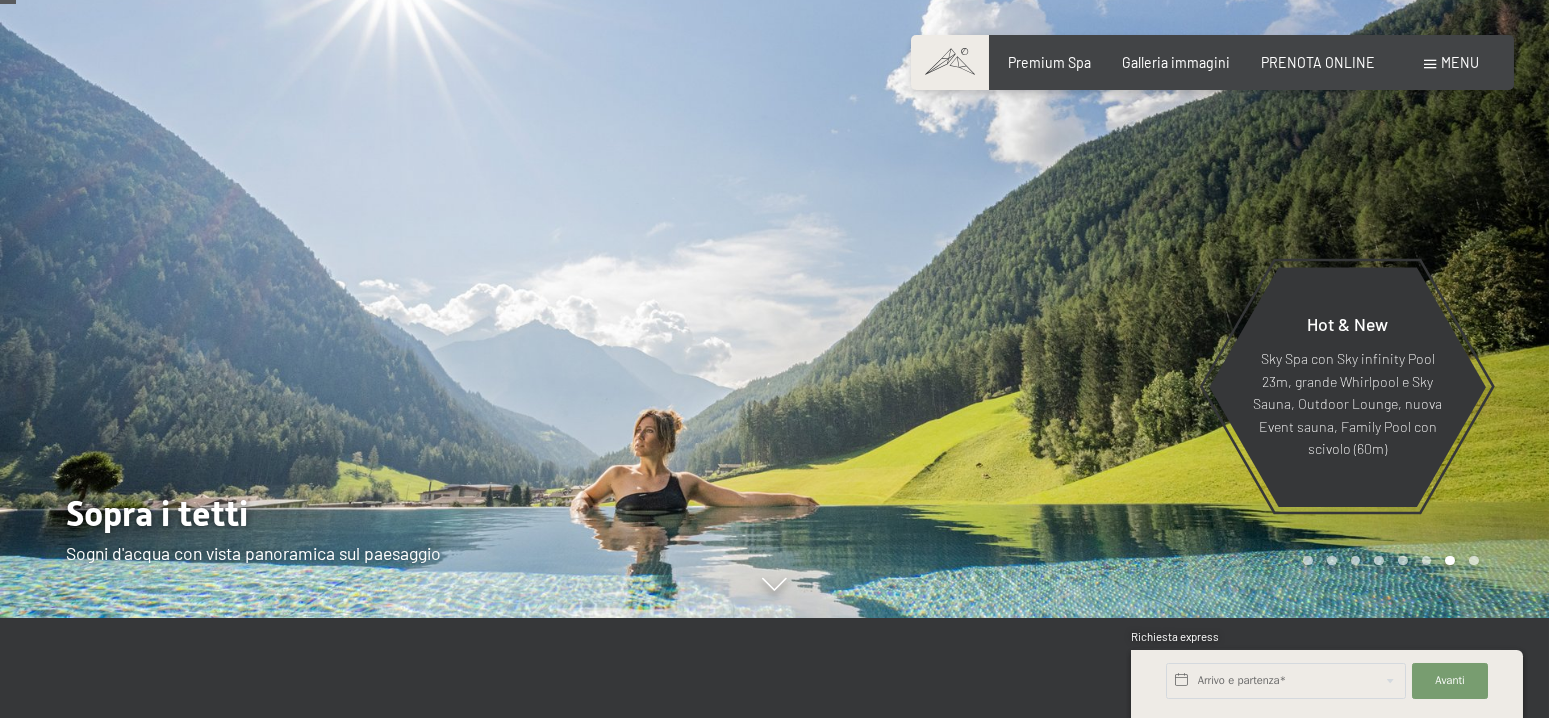 click at bounding box center [1162, 259] 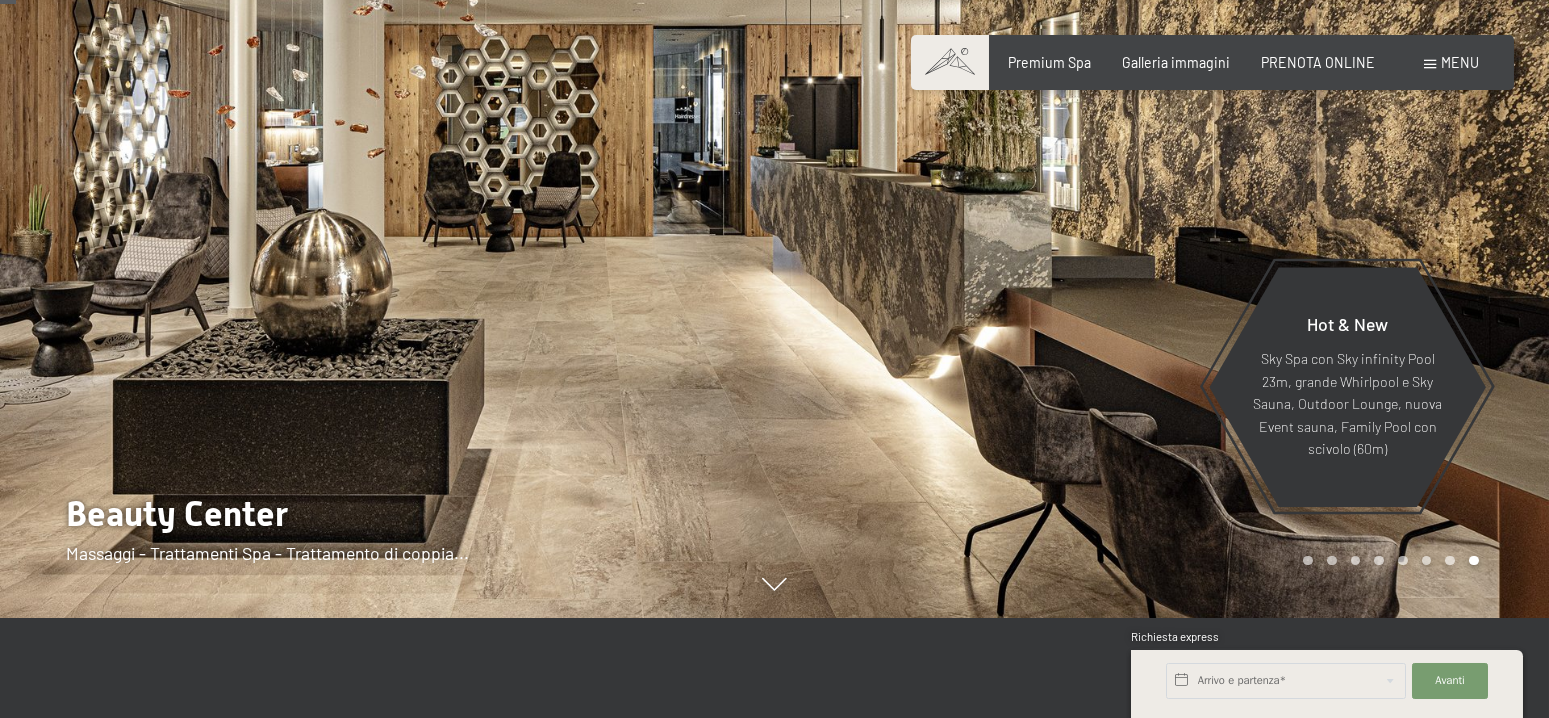 click at bounding box center (1162, 259) 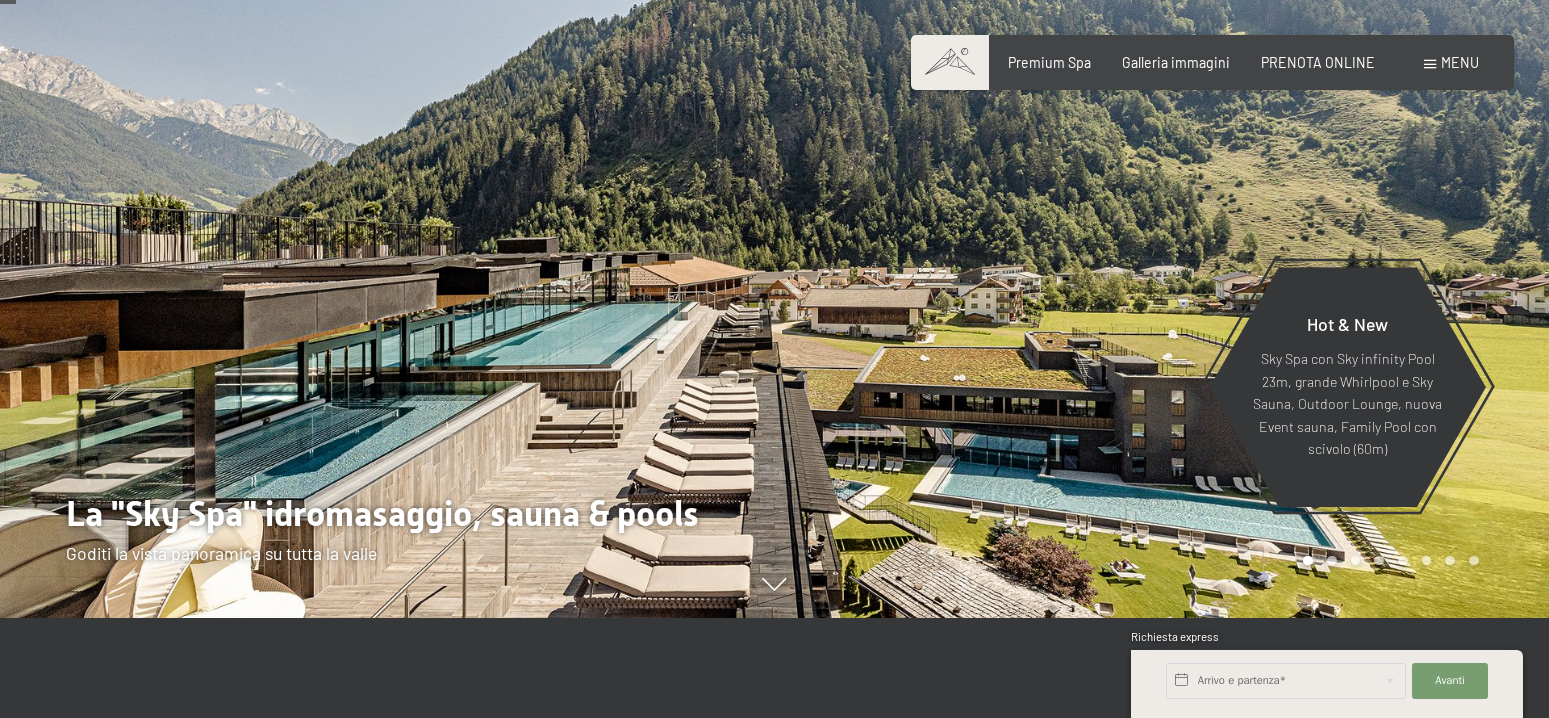 click at bounding box center [1162, 259] 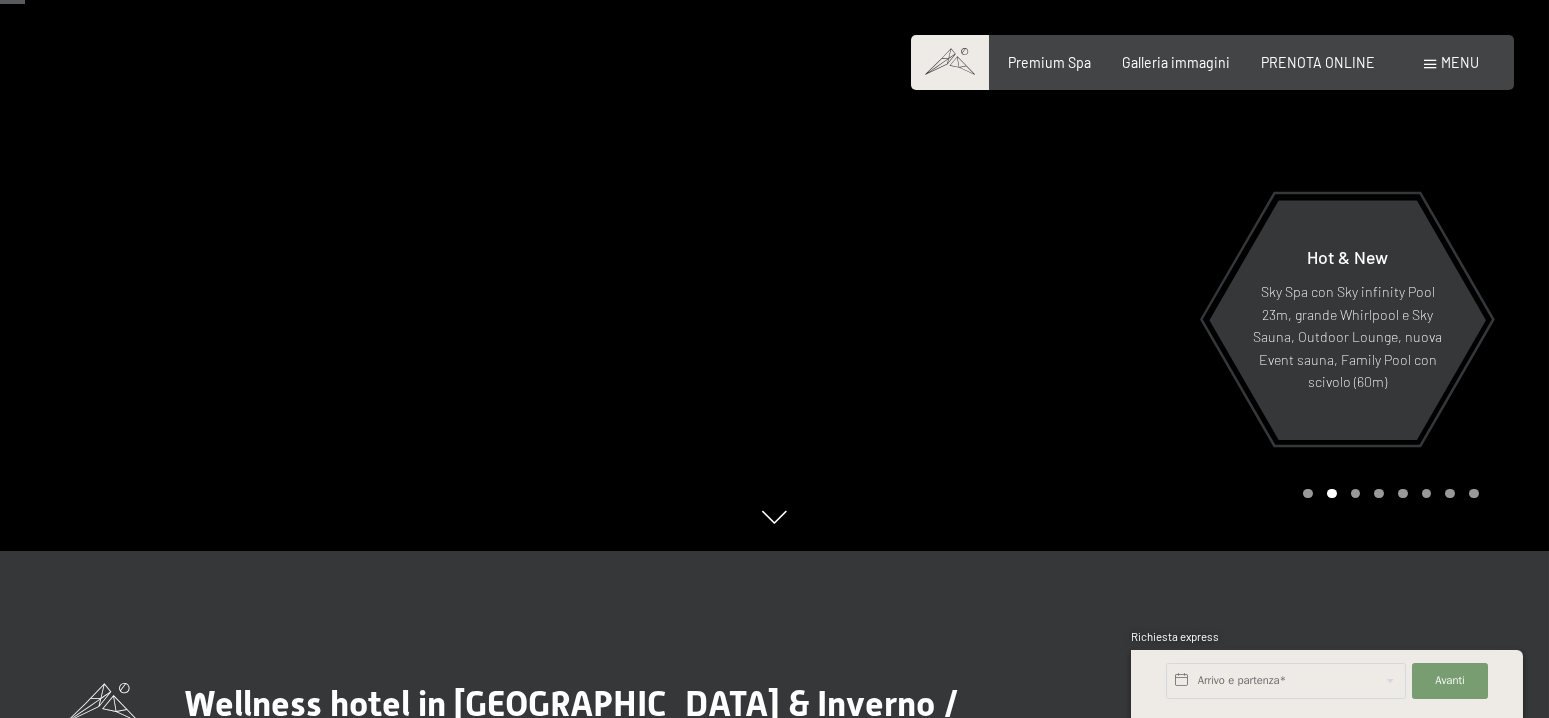 scroll, scrollTop: 200, scrollLeft: 0, axis: vertical 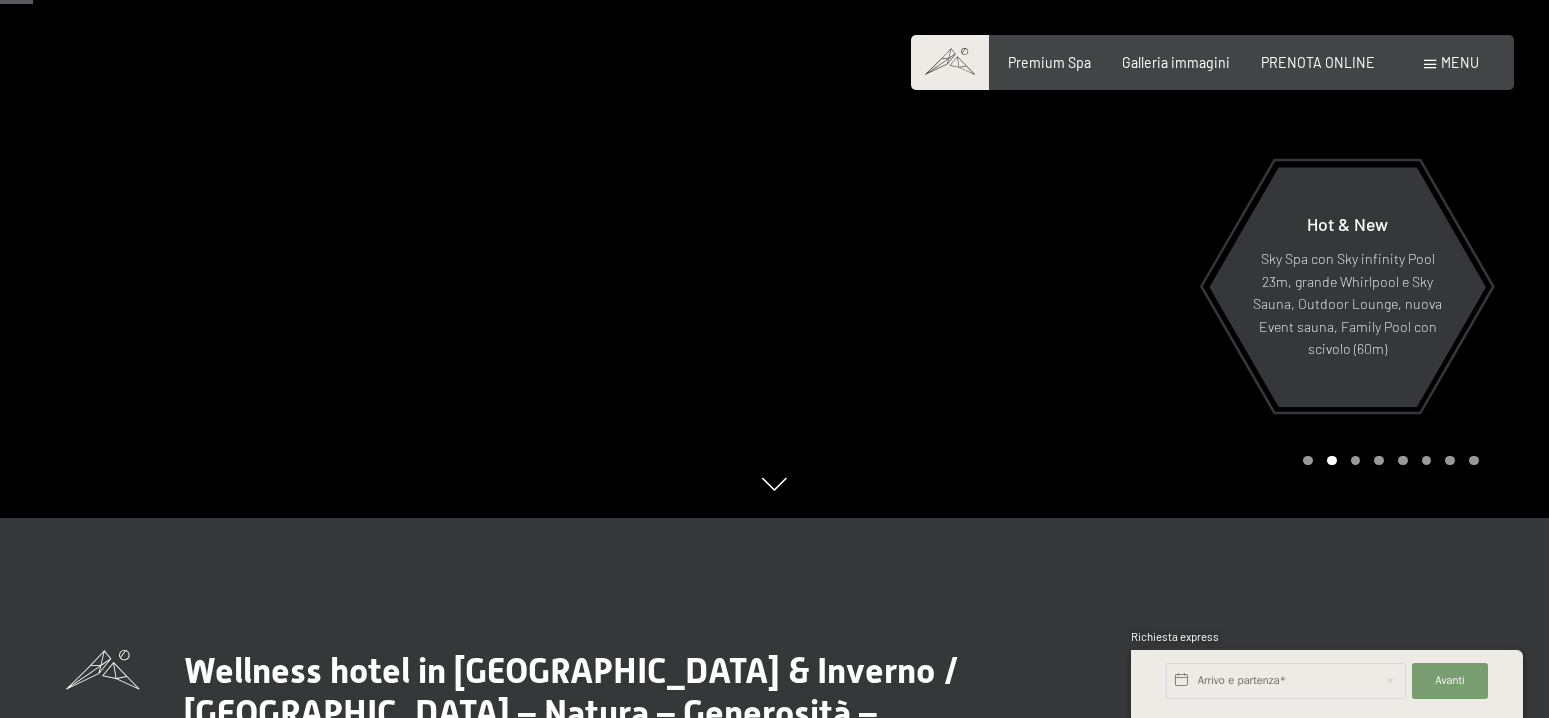 click at bounding box center [1162, 159] 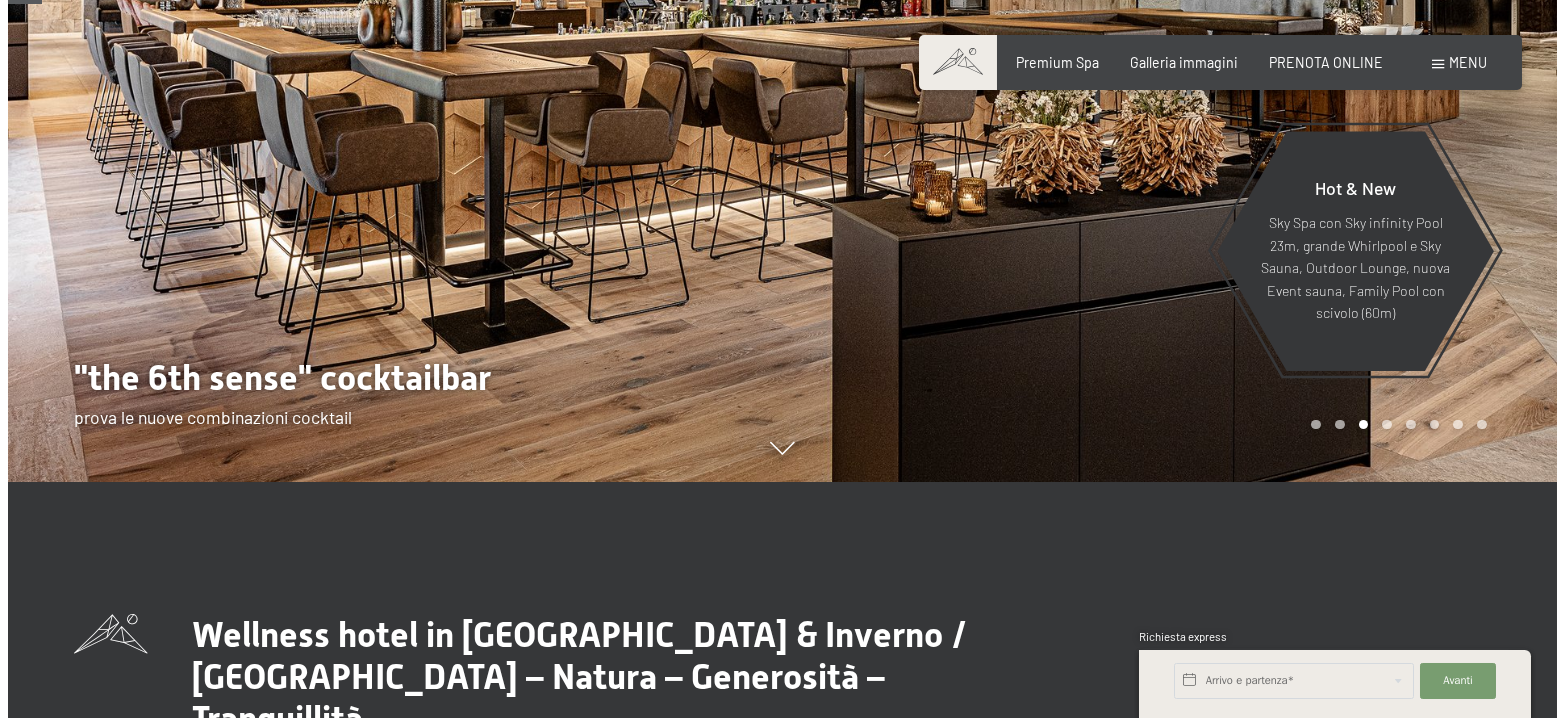 scroll, scrollTop: 300, scrollLeft: 0, axis: vertical 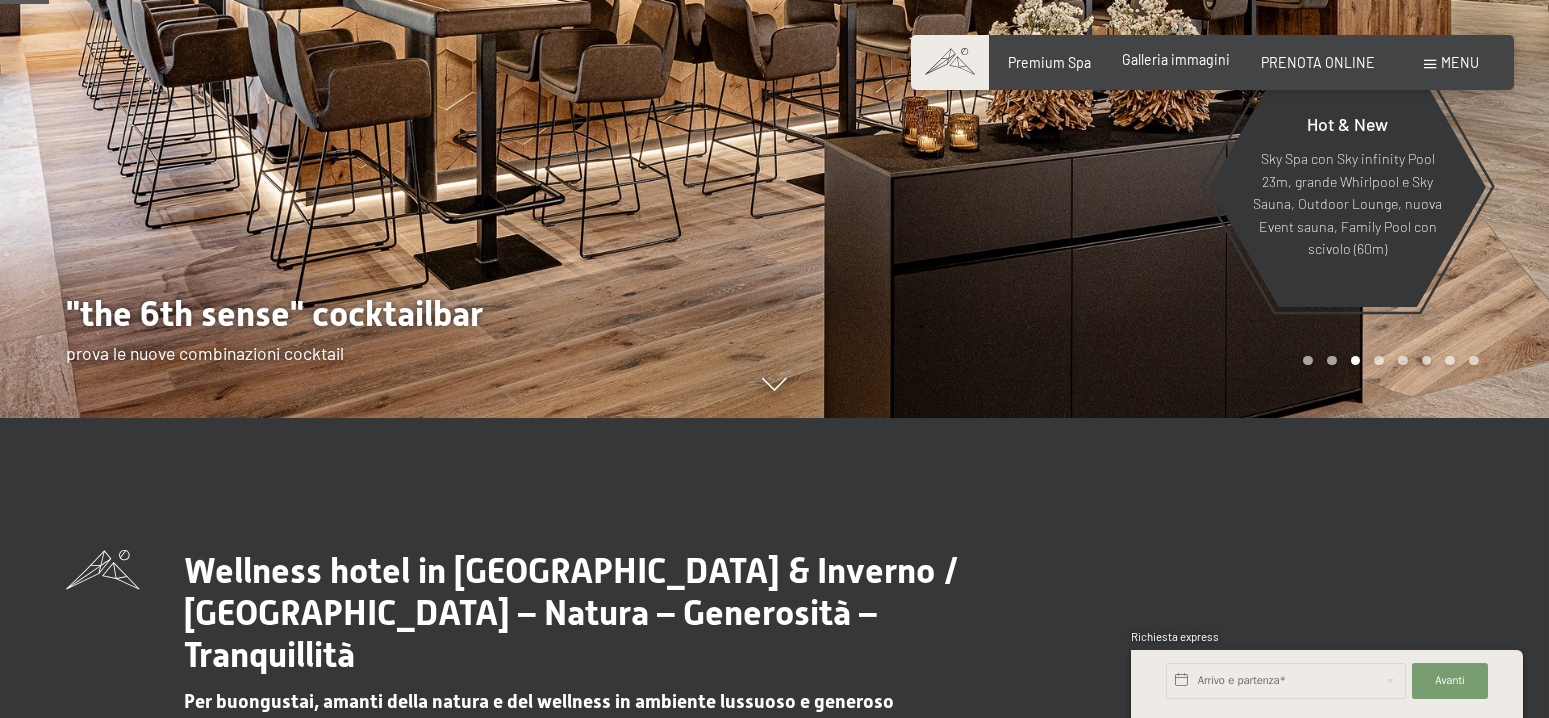 click on "Premium Spa           Galleria immagini           PRENOTA ONLINE" at bounding box center (1176, 63) 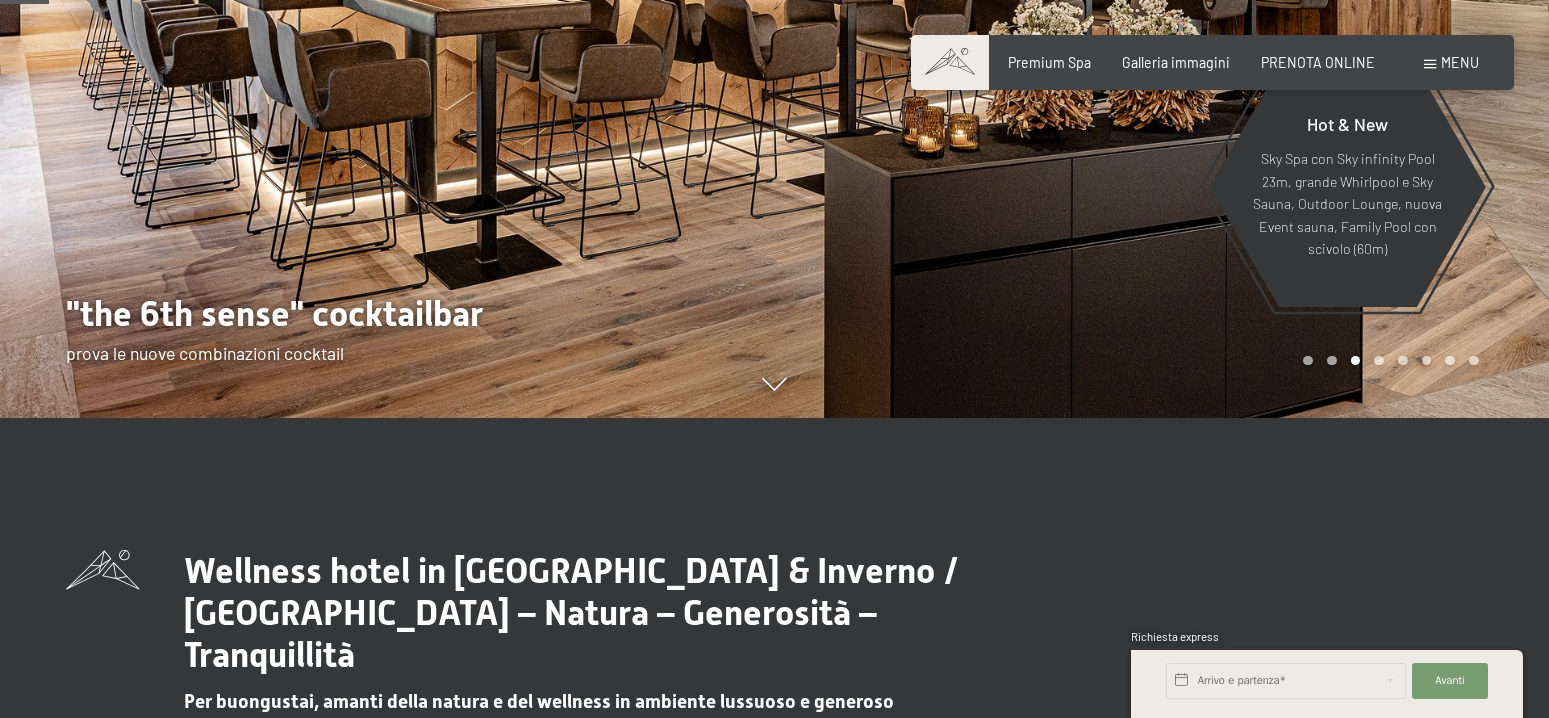 click at bounding box center [1430, 64] 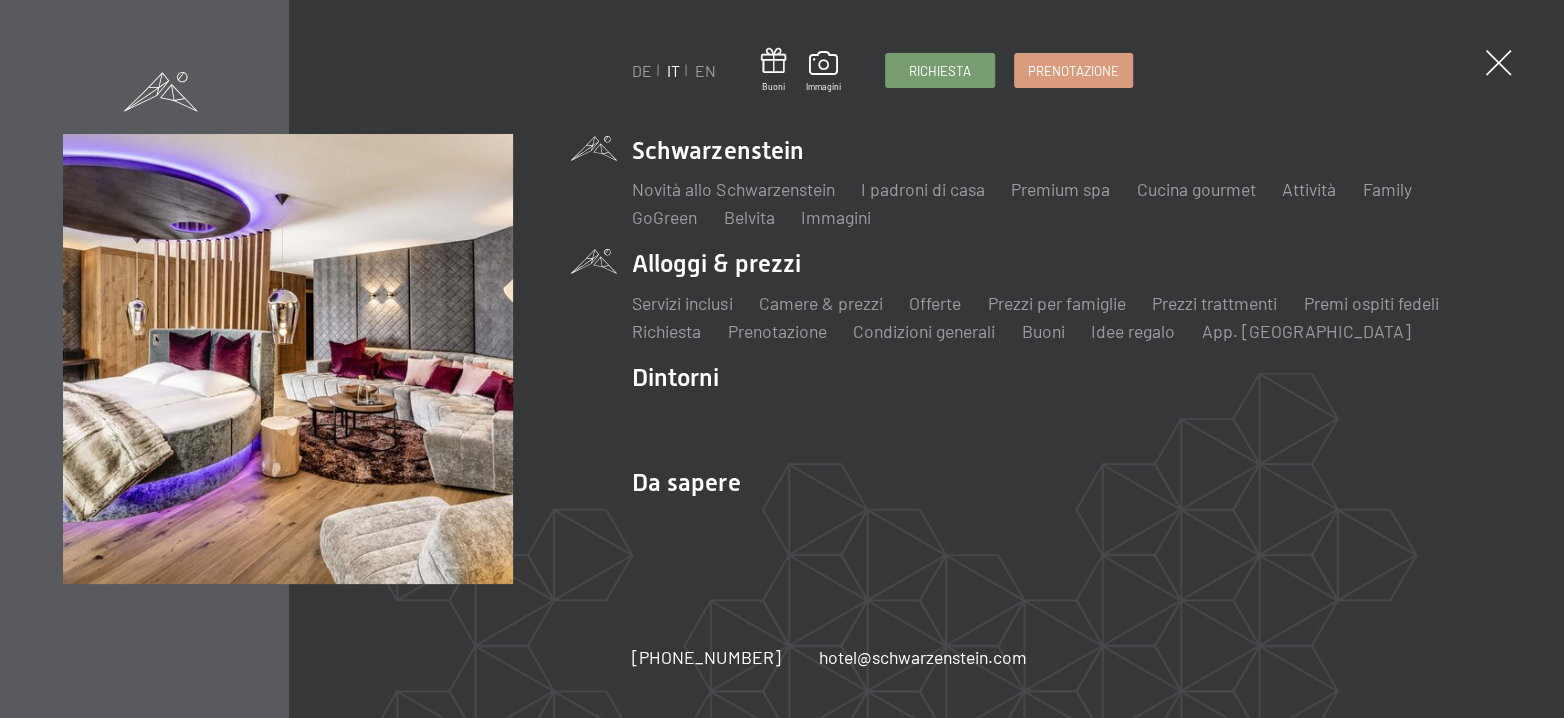 click on "Alloggi & prezzi           Servizi inclusi         Camere & prezzi         Lista             Offerte         Lista             Prezzi per famiglie         Prezzi trattmenti         Premi ospiti fedeli         Richiesta         Prenotazione         Condizioni generali         Buoni         Idee regalo         App. Luxegg" at bounding box center (1066, 295) 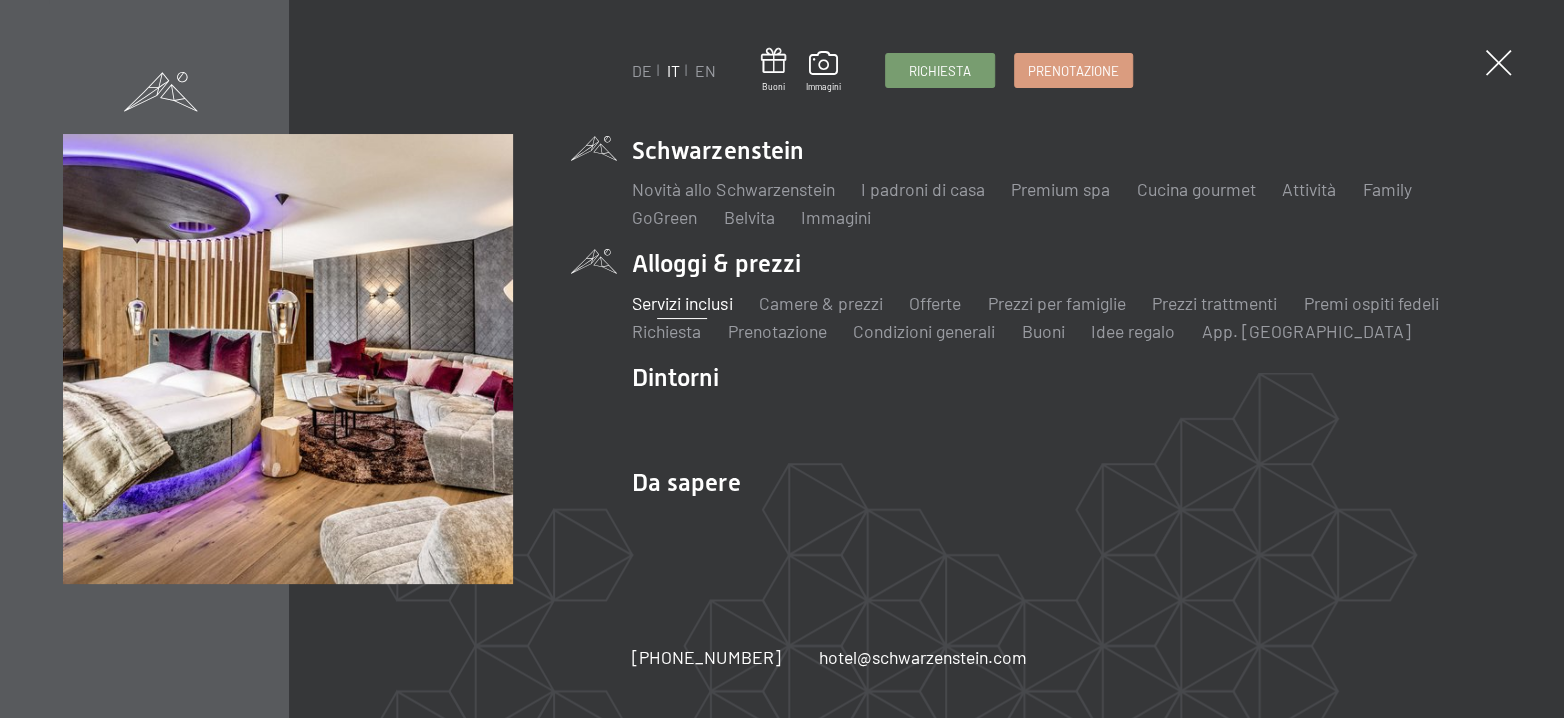 click on "Servizi inclusi" at bounding box center (682, 303) 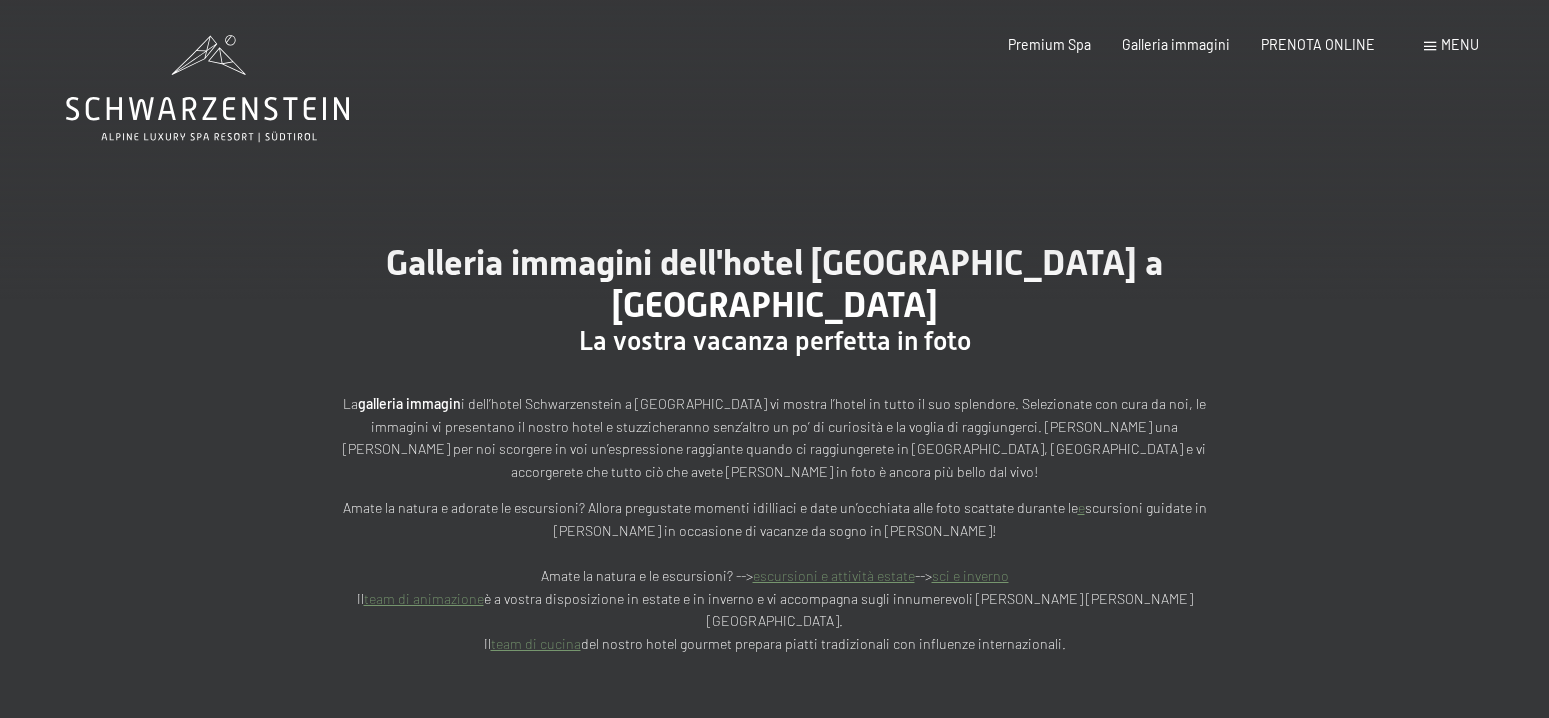 scroll, scrollTop: 0, scrollLeft: 0, axis: both 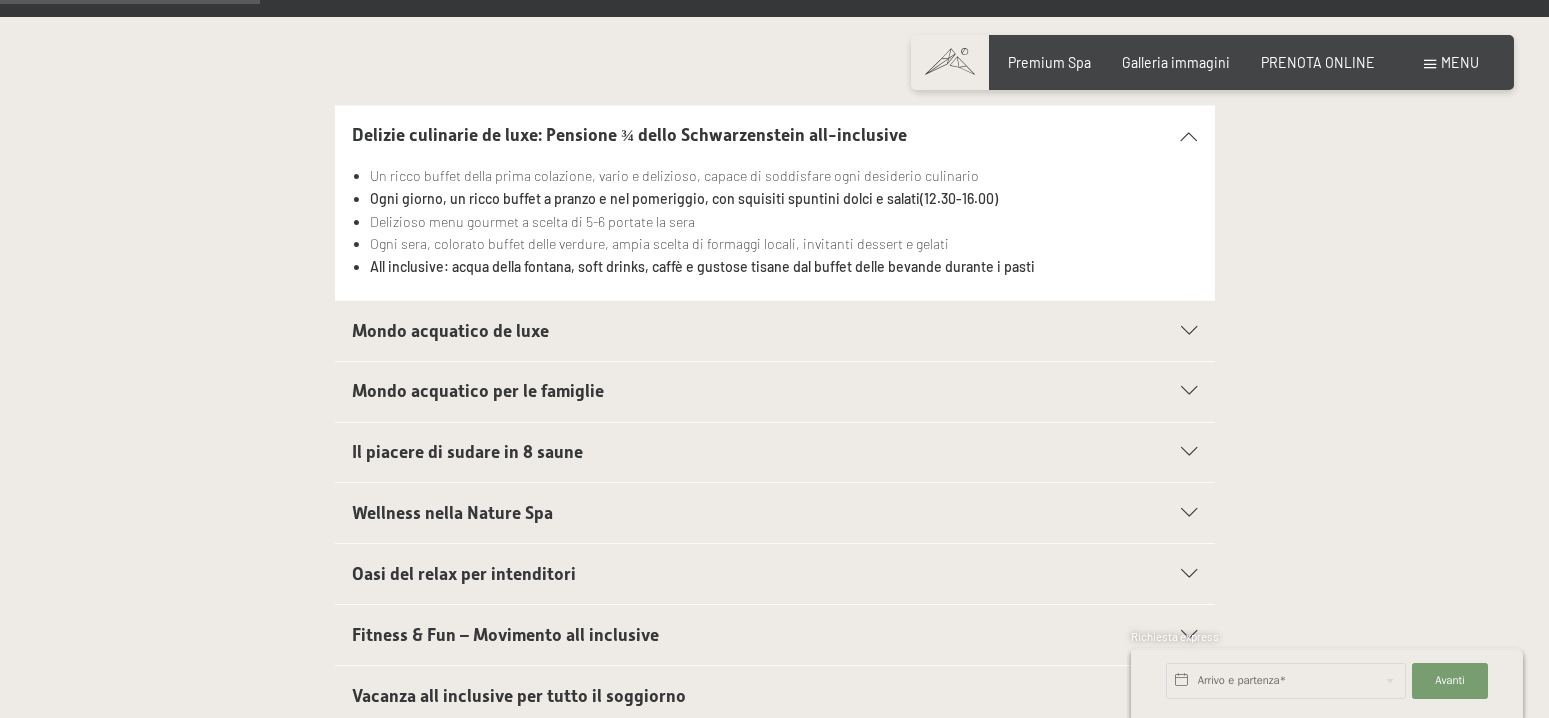 click at bounding box center (1189, 331) 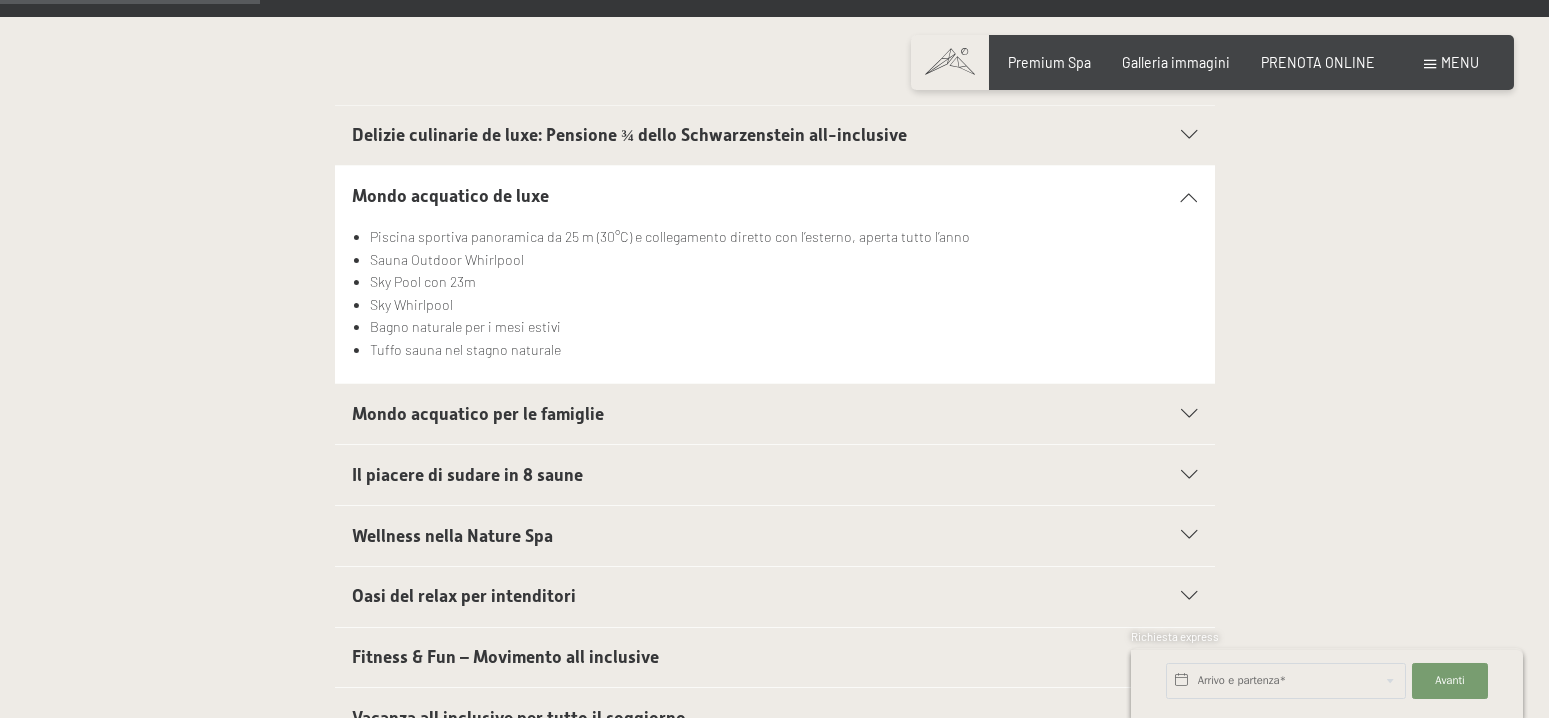click on "Mondo acquatico de luxe                       Piscina sportiva panoramica da 25 m (30°C) e collegamento diretto con l’esterno, aperta tutto l’anno   Sauna Outdoor Whirlpool   Sky Pool con 23m   Sky Whirlpool   Bagno naturale per i mesi estivi   Tuffo sauna nel stagno naturale" at bounding box center (775, 274) 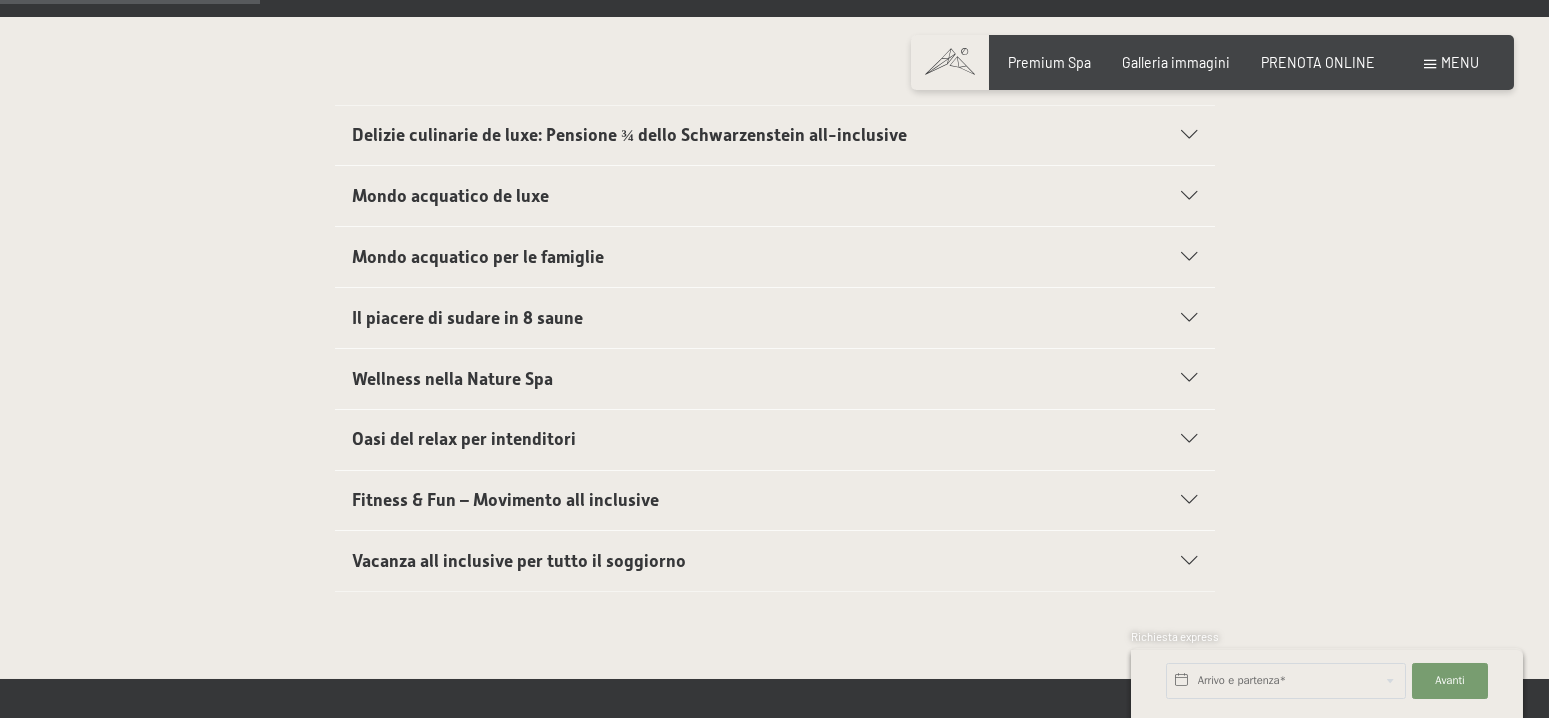 click at bounding box center (1189, 318) 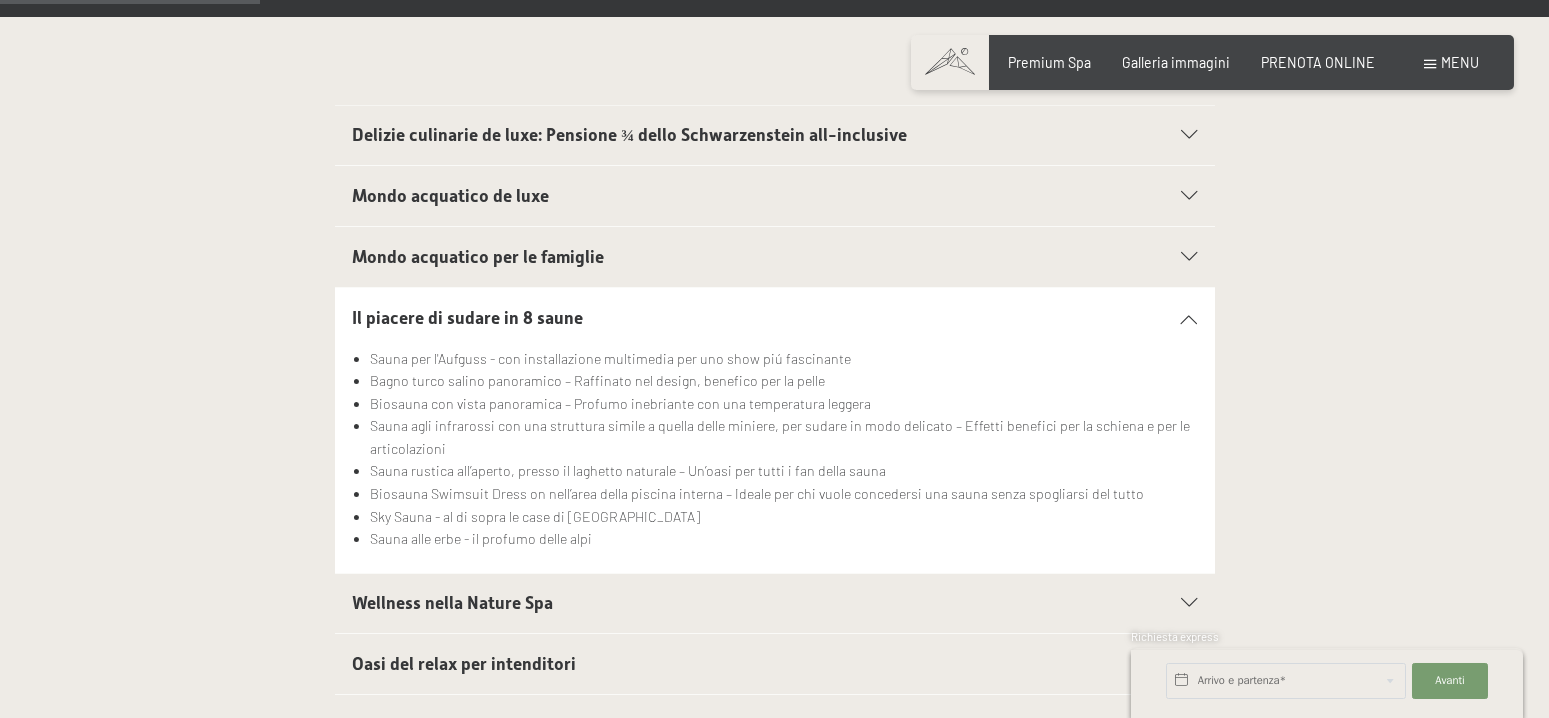 click at bounding box center [1189, 318] 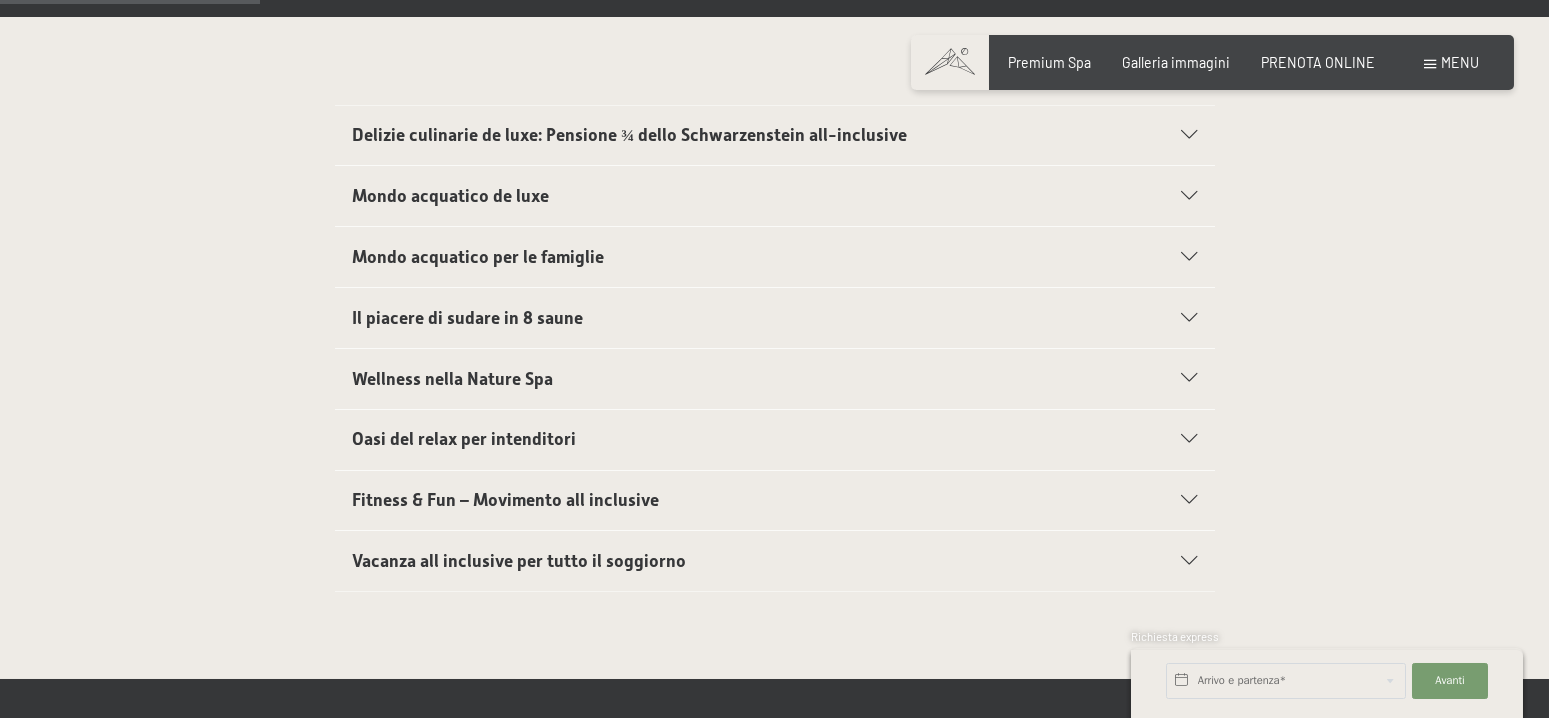 click at bounding box center [1189, 378] 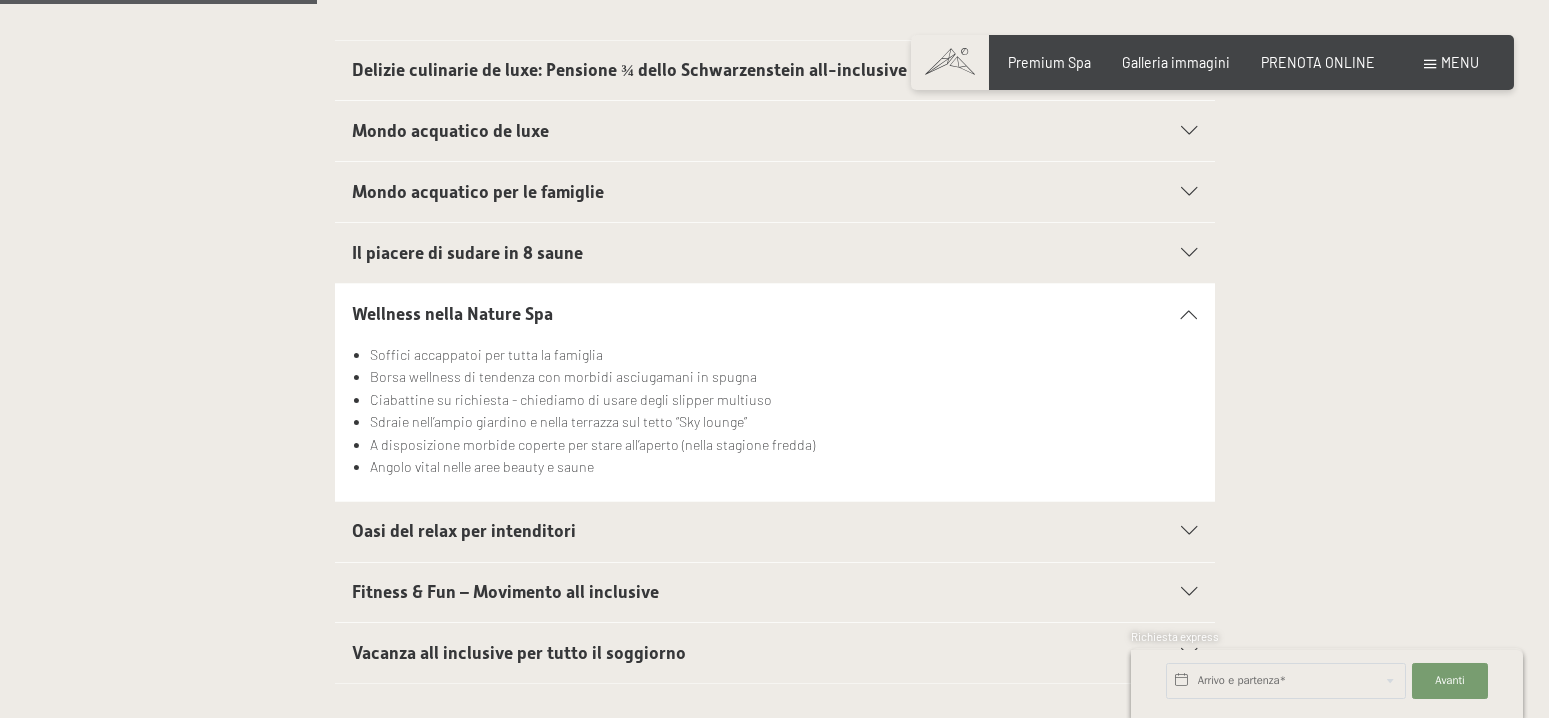 scroll, scrollTop: 799, scrollLeft: 0, axis: vertical 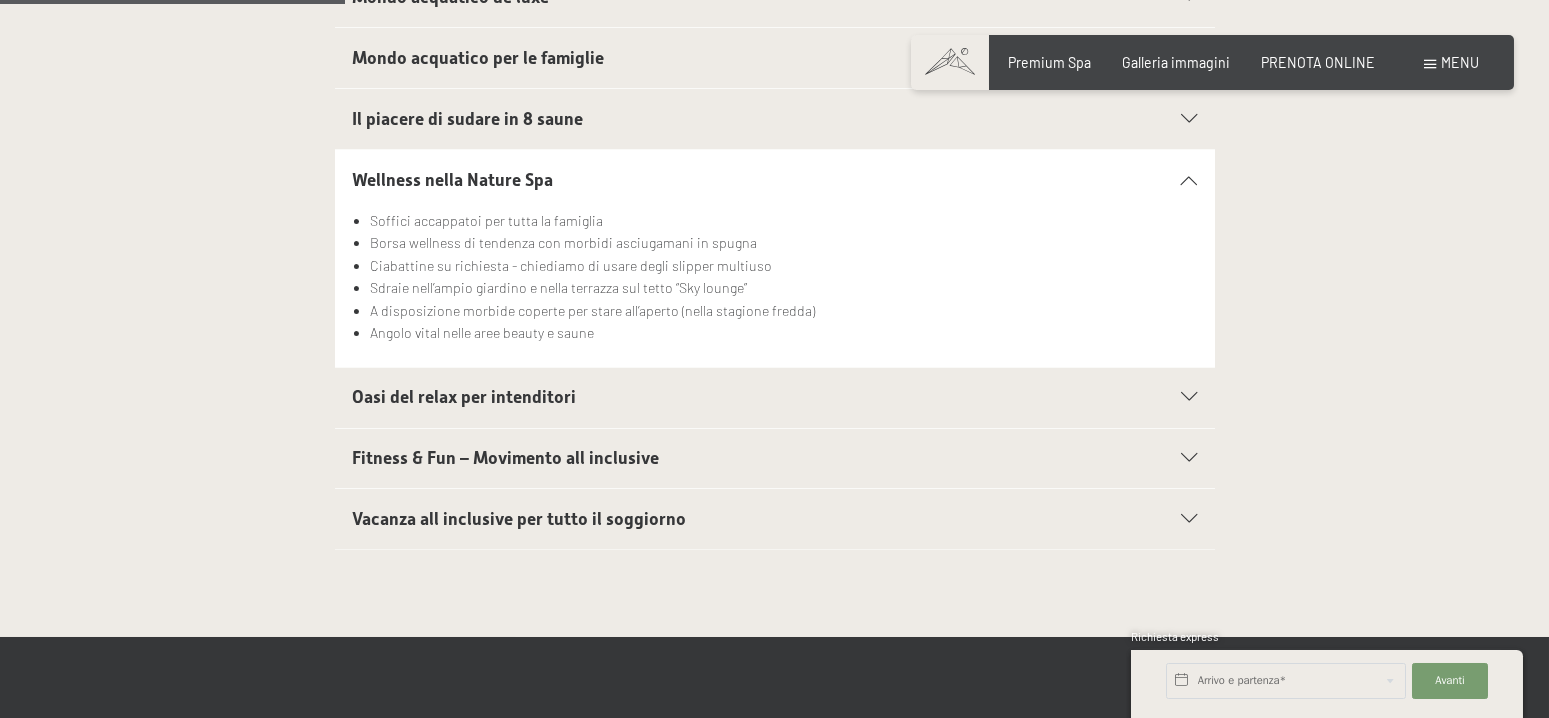 click on "Oasi del relax per intenditori" at bounding box center [774, 398] 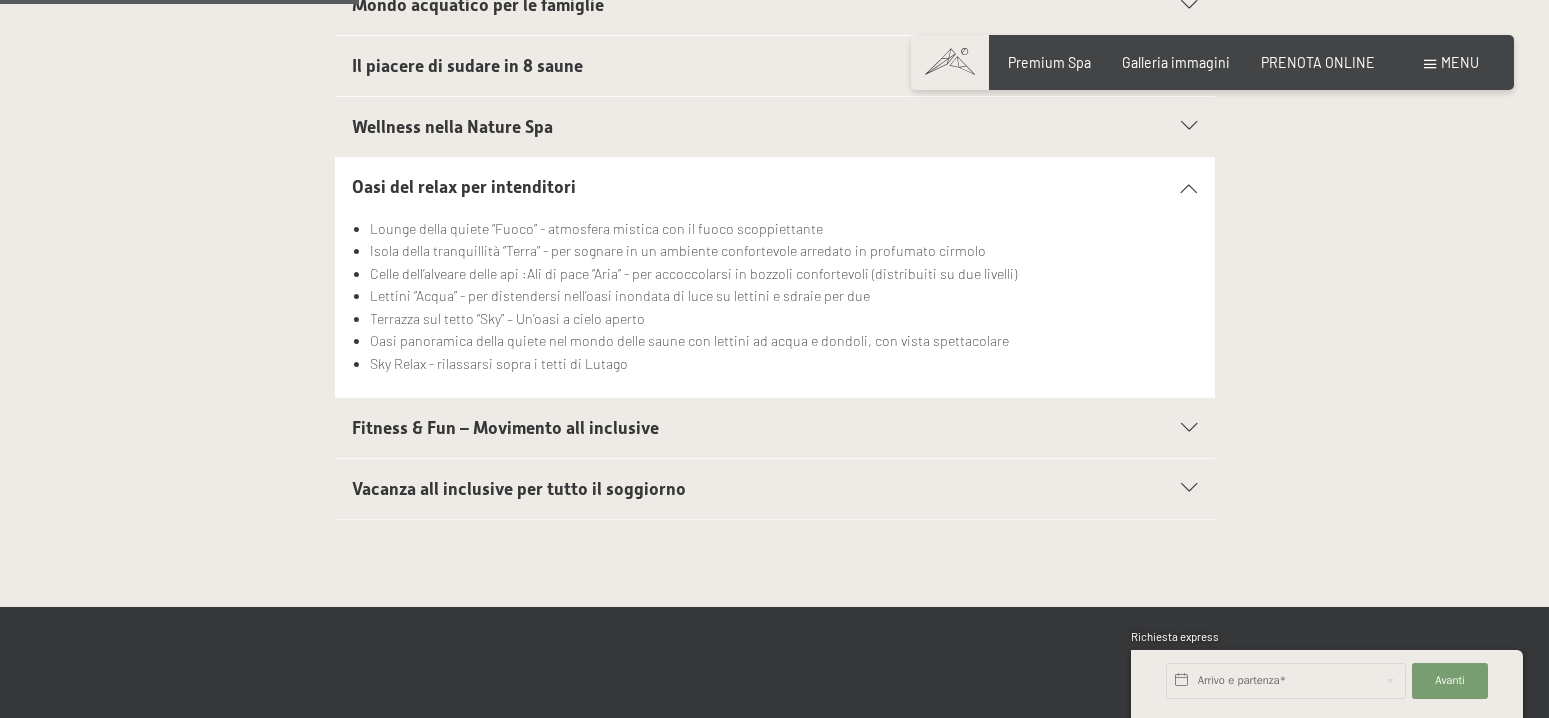 scroll, scrollTop: 899, scrollLeft: 0, axis: vertical 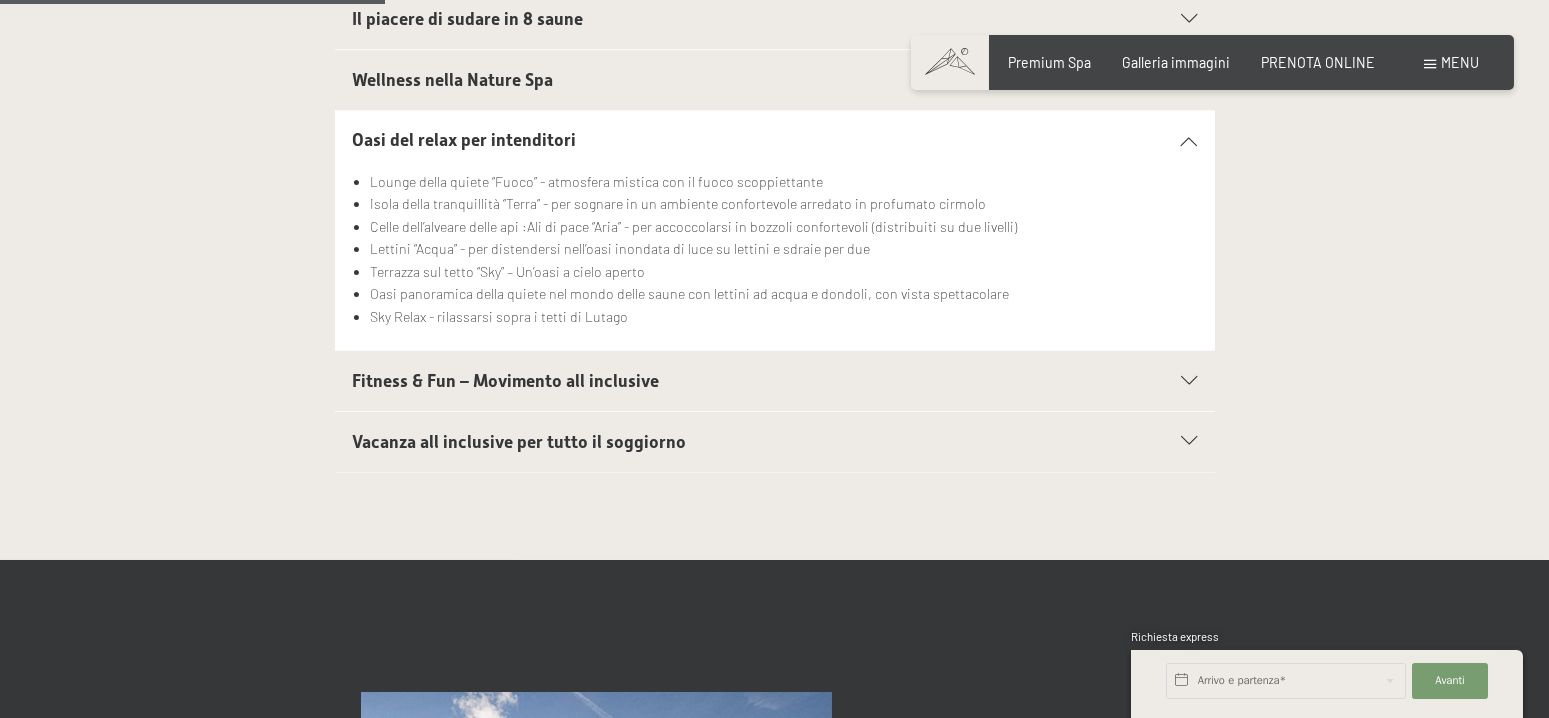 click on "Fitness & Fun – Movimento all inclusive" at bounding box center [505, 381] 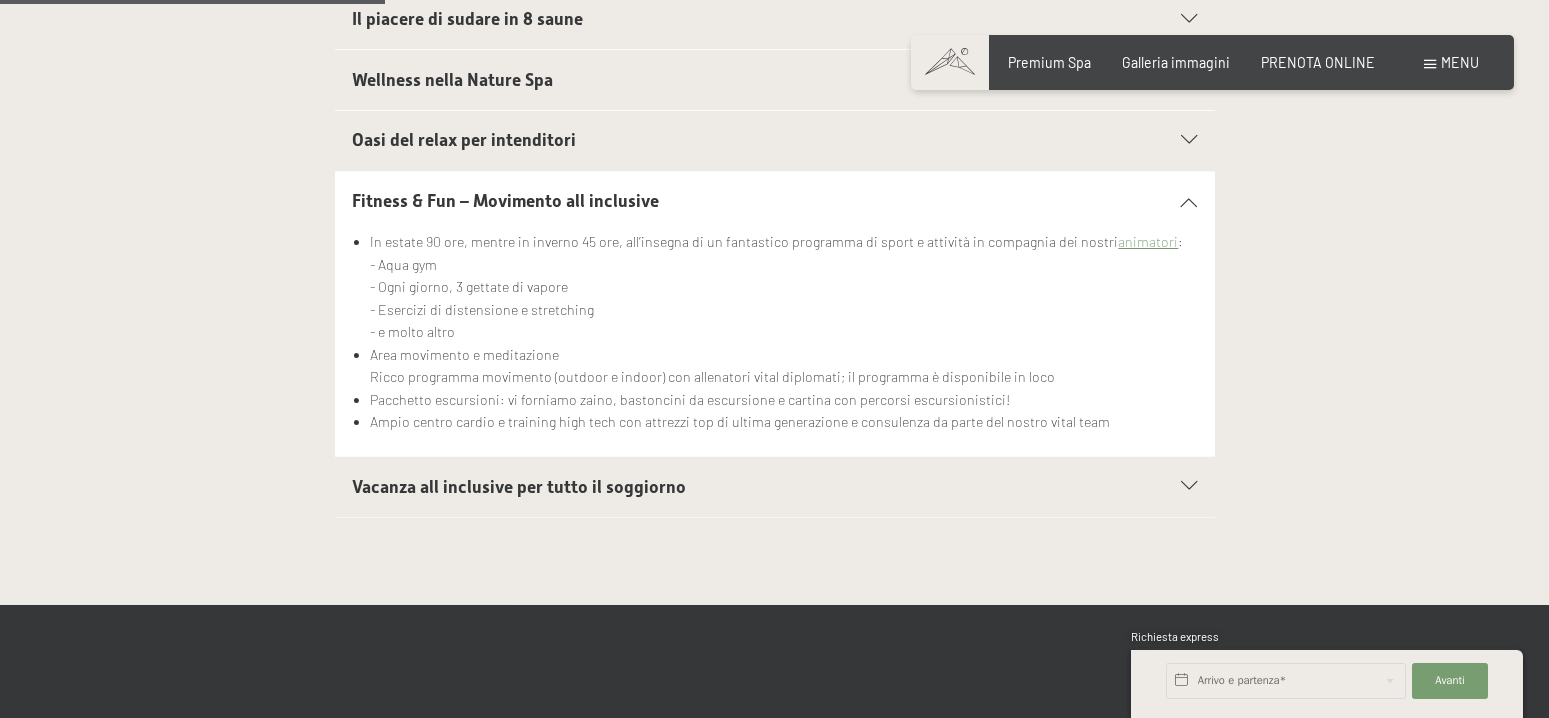 click on "Vacanza all inclusive per tutto il soggiorno" at bounding box center [519, 487] 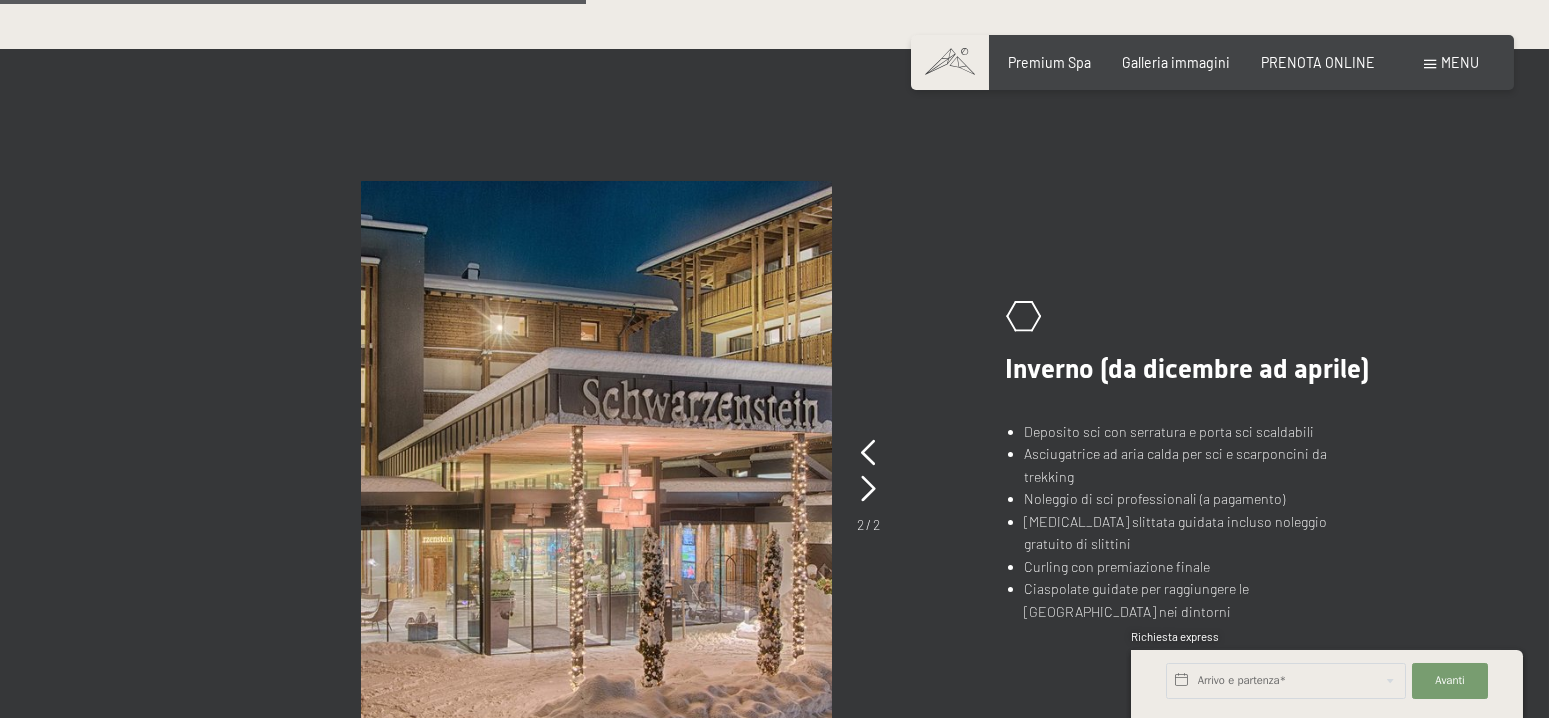 scroll, scrollTop: 1400, scrollLeft: 0, axis: vertical 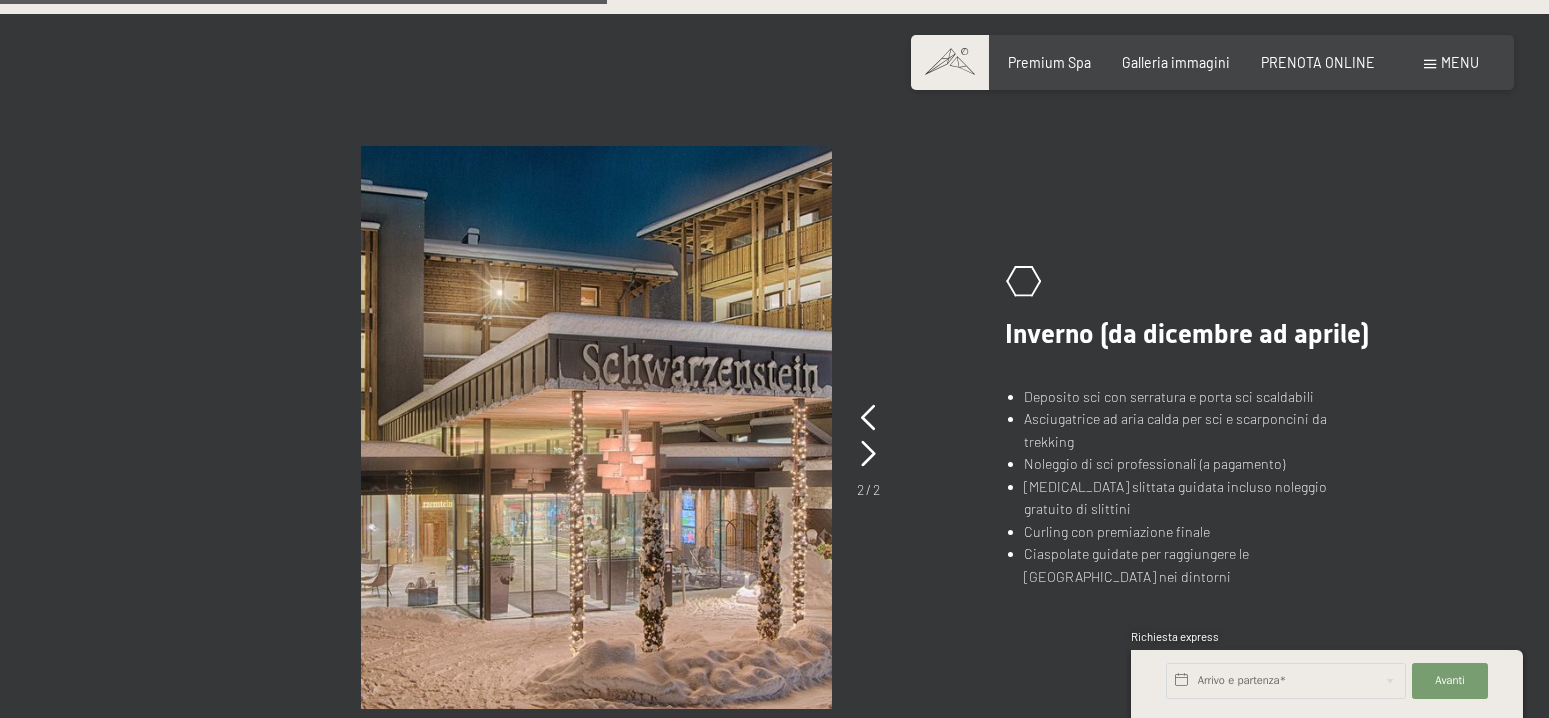 click at bounding box center (661, 427) 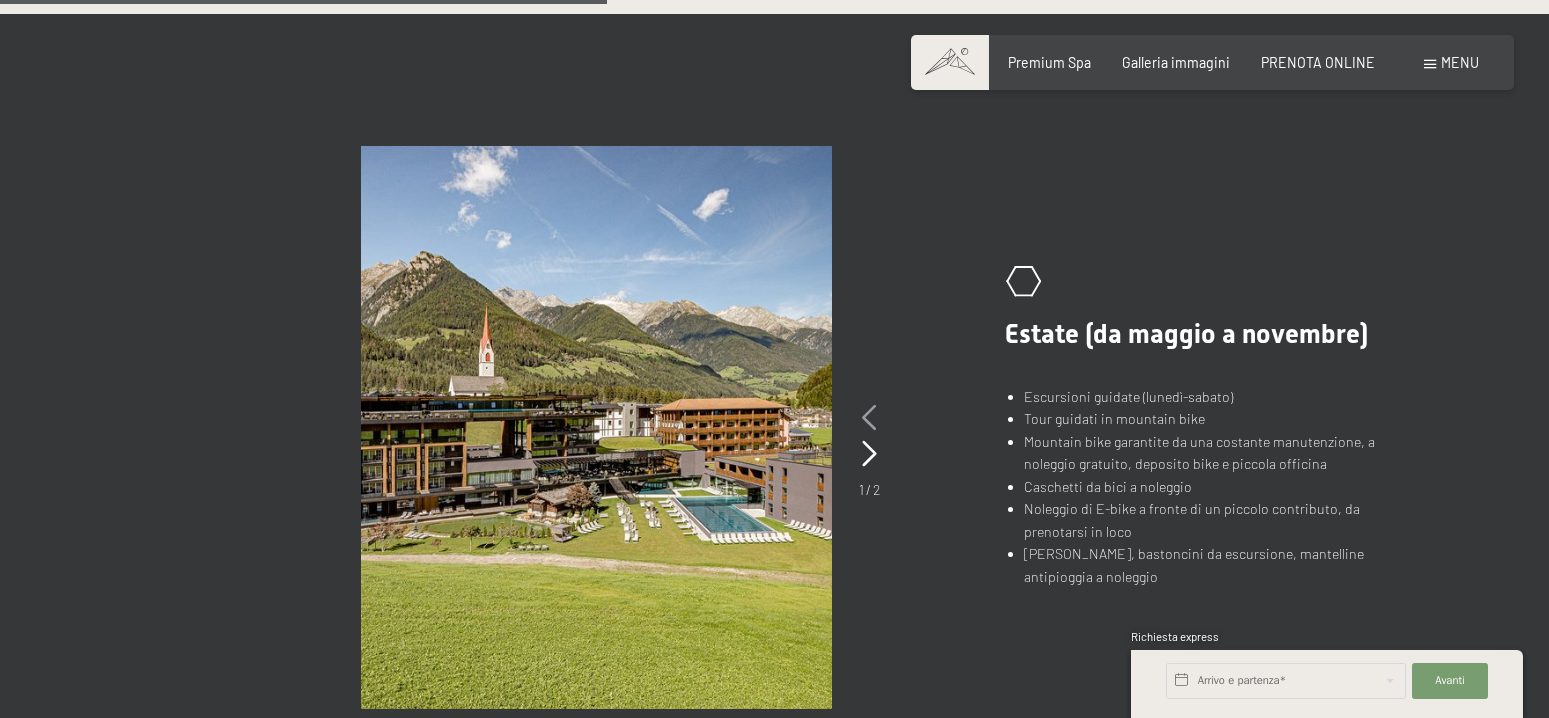click at bounding box center [869, 418] 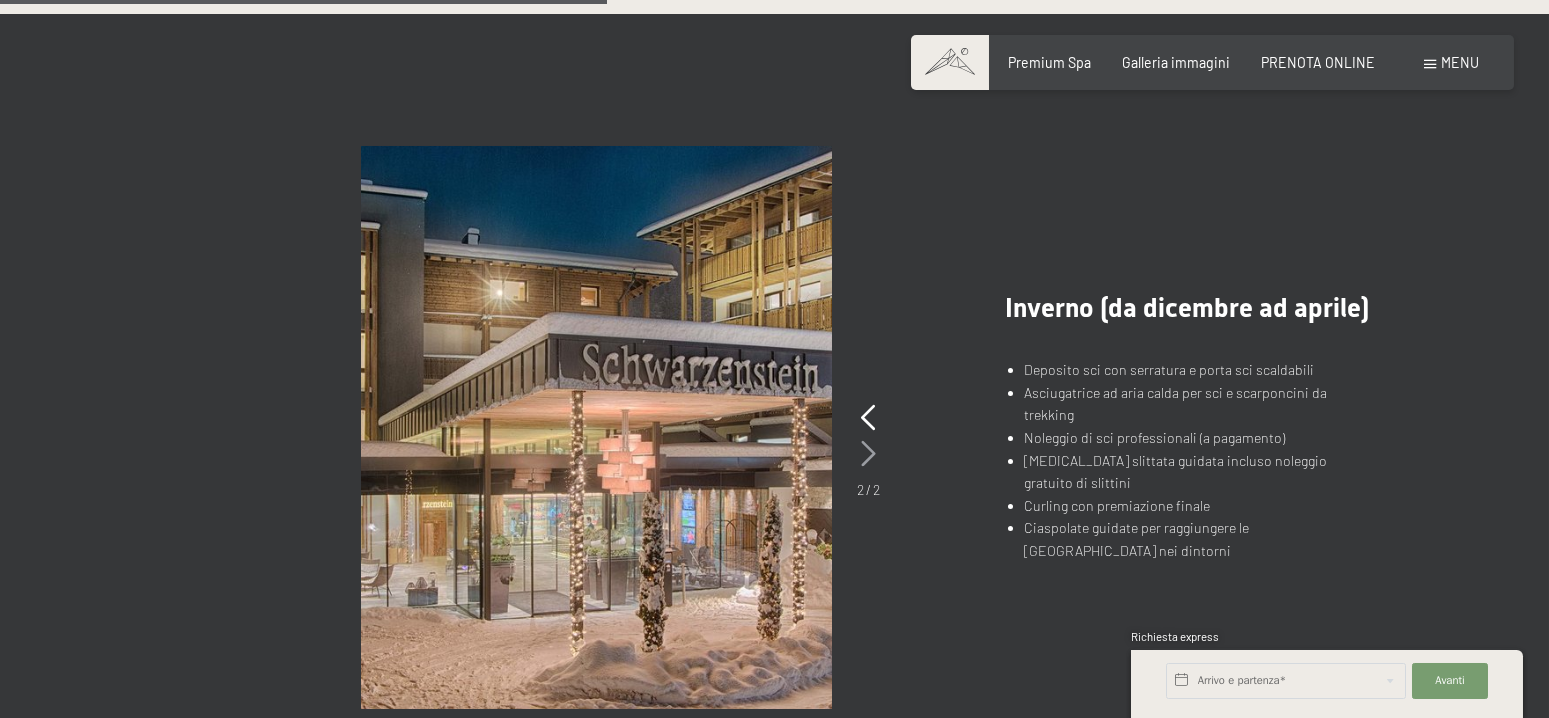 click at bounding box center [868, 454] 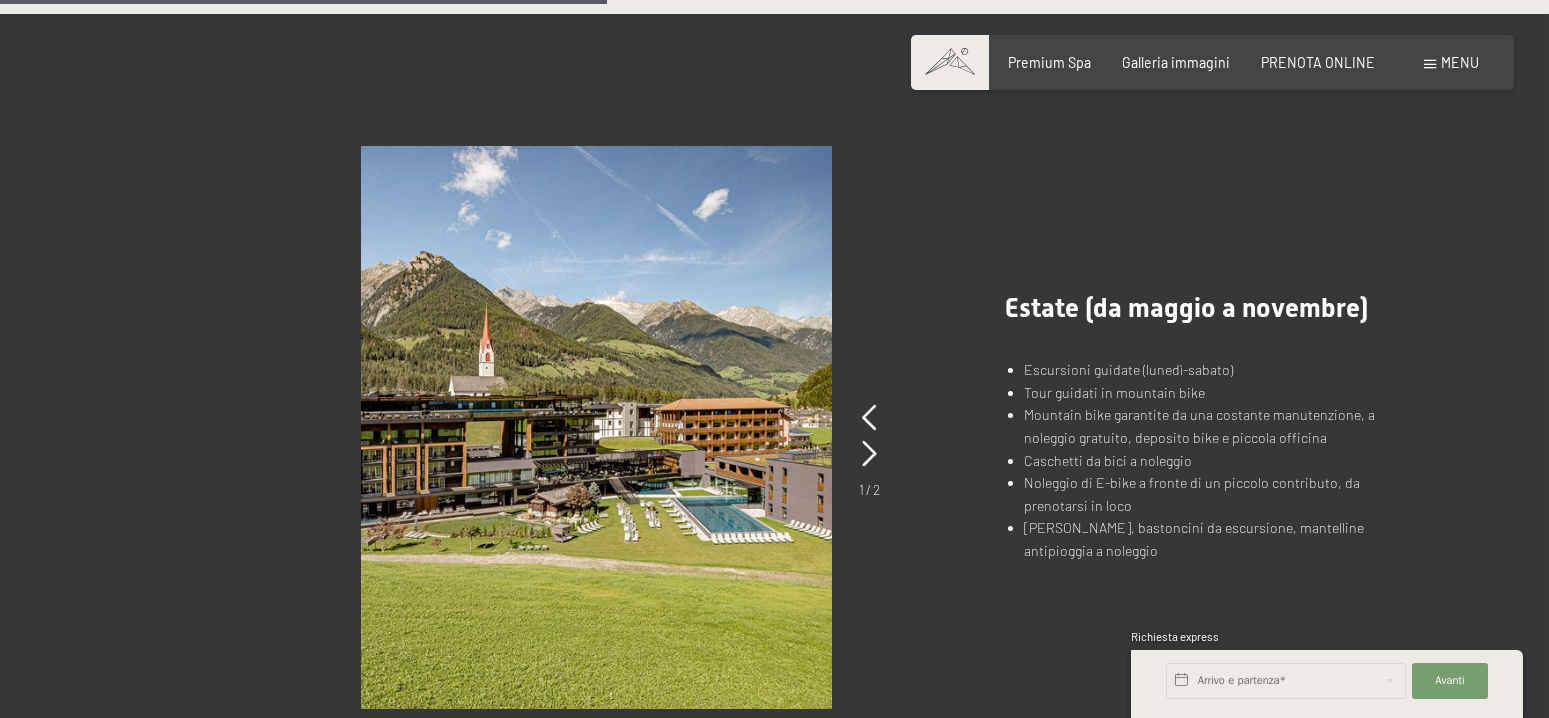 click on ".st0{fill:none;stroke:#FFFFFF;stroke-width:2;stroke-linecap:round;stroke-miterlimit:10;} .st1{fill:none;stroke:#FFFFFF;stroke-width:2;stroke-miterlimit:10;}                        Estate (da maggio a novembre)           Escursioni guidate (lunedì-sabato)   Tour guidati in mountain bike   Mountain bike garantite da una costante manutenzione, a noleggio gratuito, deposito bike e piccola officina   Caschetti da bici a noleggio   Noleggio di E-bike a fronte di un piccolo contributo, da prenotarsi in loco   Zaini, bastoncini da escursione, mantelline antipioggia a noleggio         continua a leggere" at bounding box center (1169, 428) 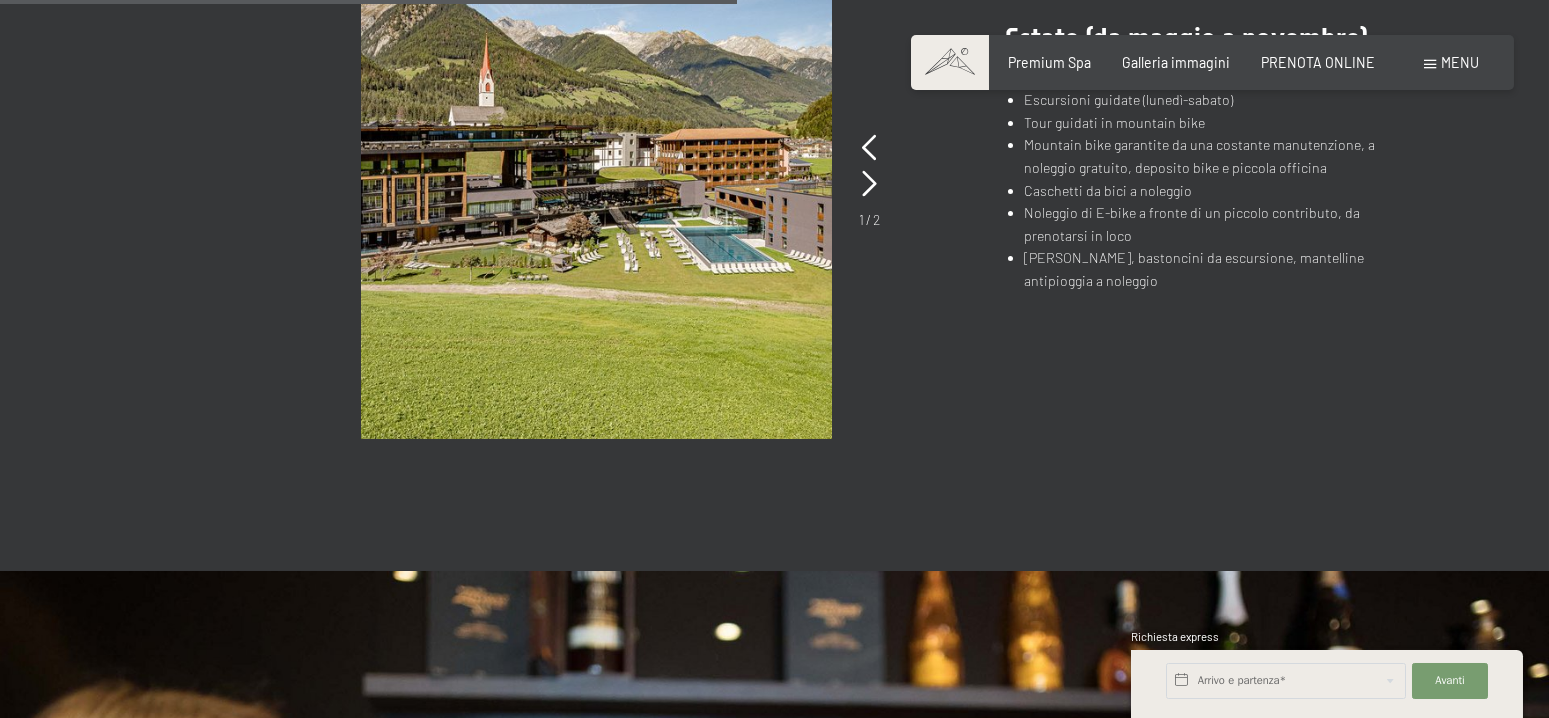 scroll, scrollTop: 1700, scrollLeft: 0, axis: vertical 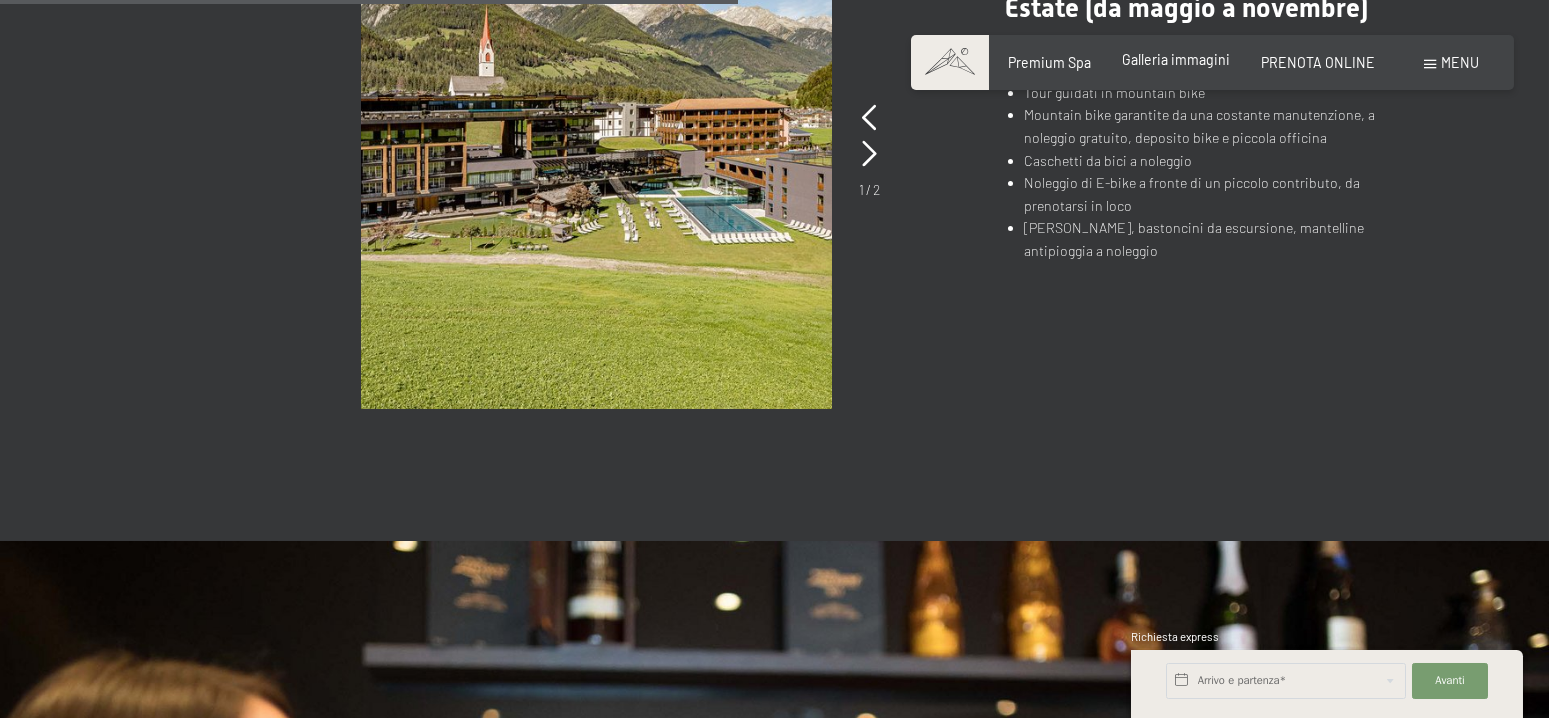 click on "Galleria immagini" at bounding box center (1176, 59) 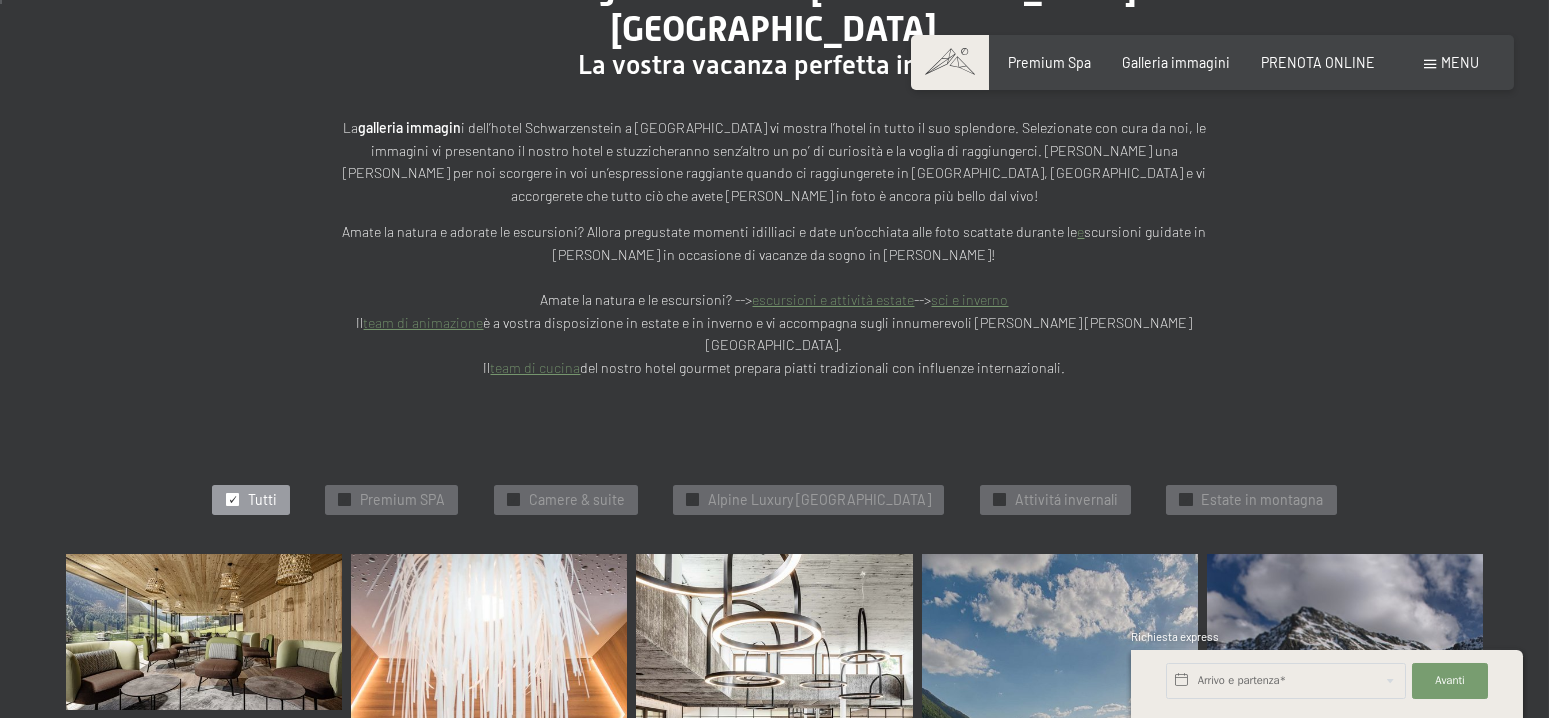 scroll, scrollTop: 0, scrollLeft: 0, axis: both 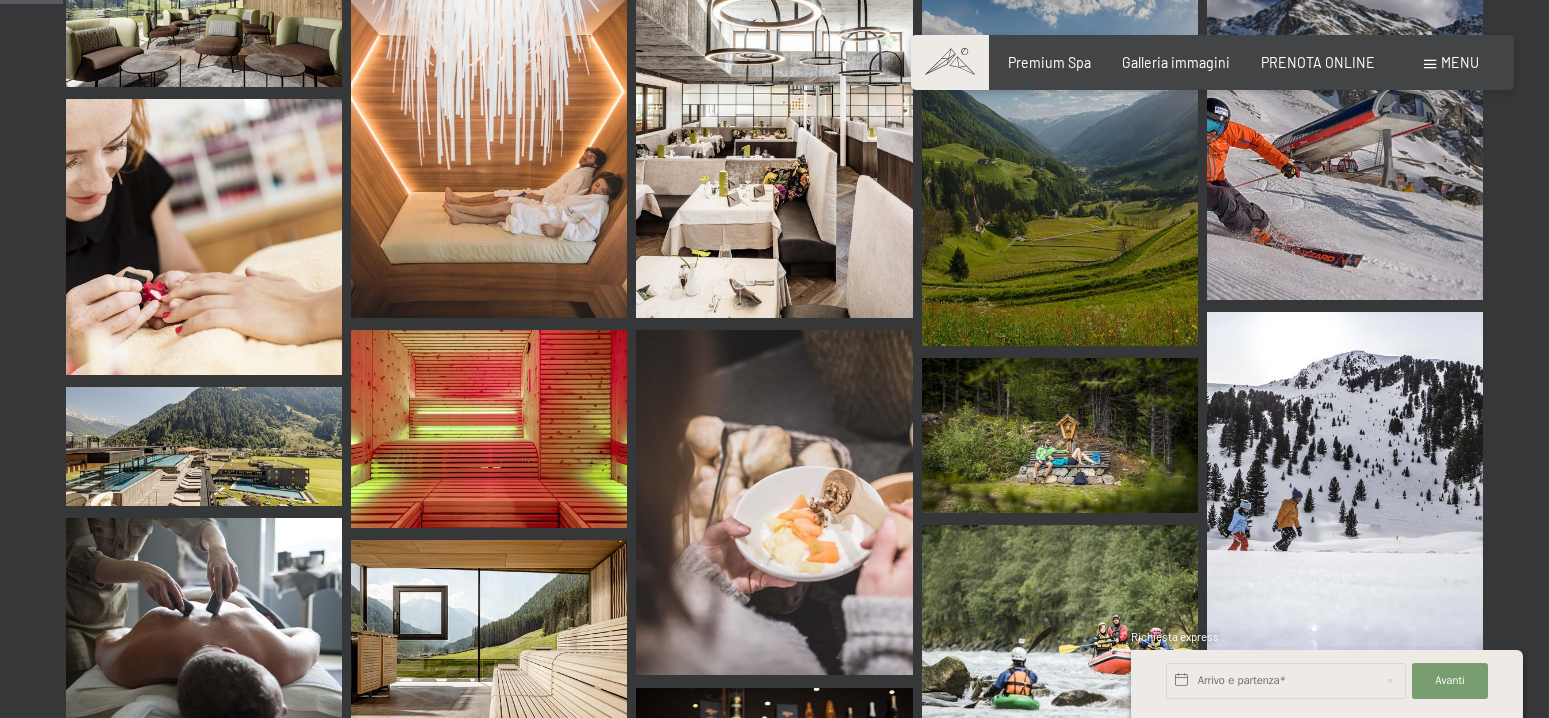 click on "Menu" at bounding box center (1451, 63) 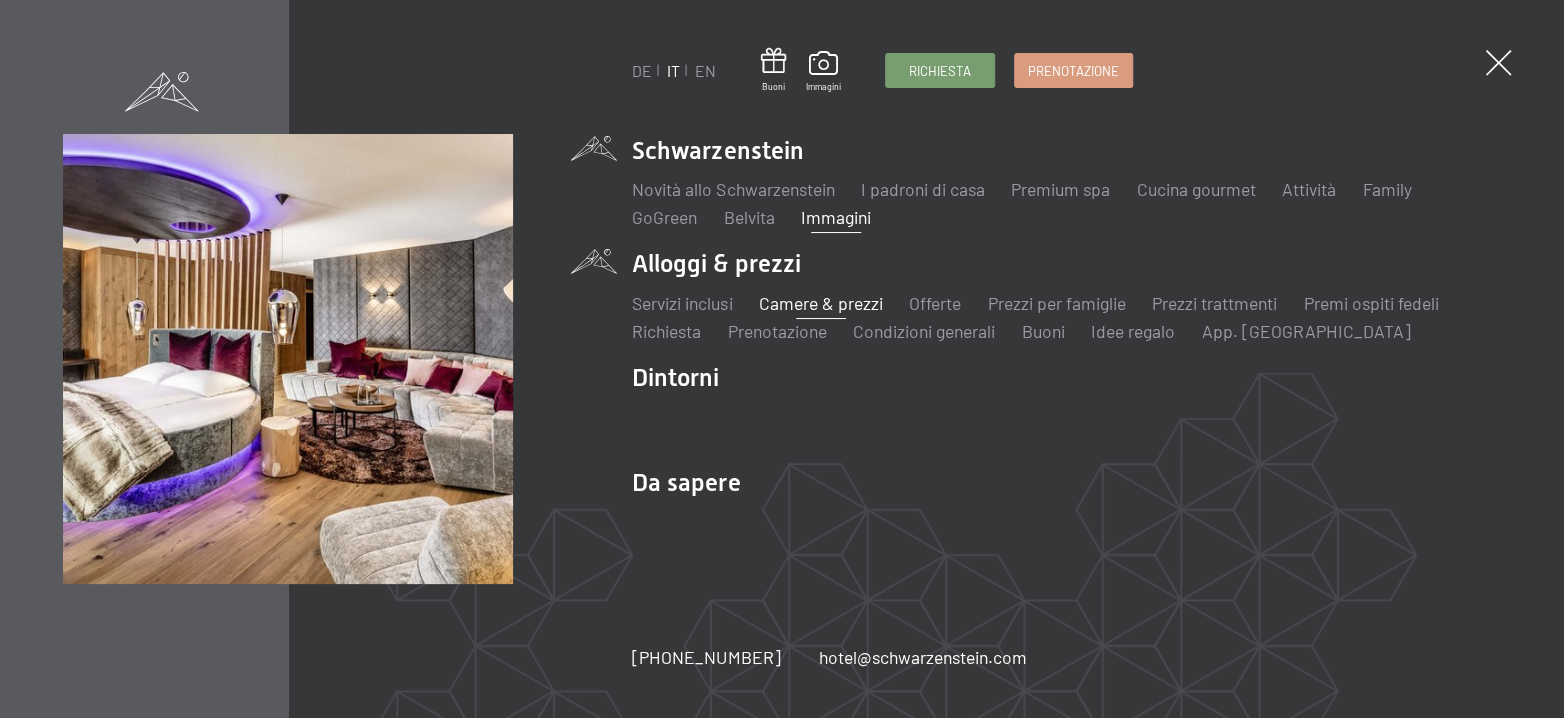 click on "Camere & prezzi" at bounding box center [821, 303] 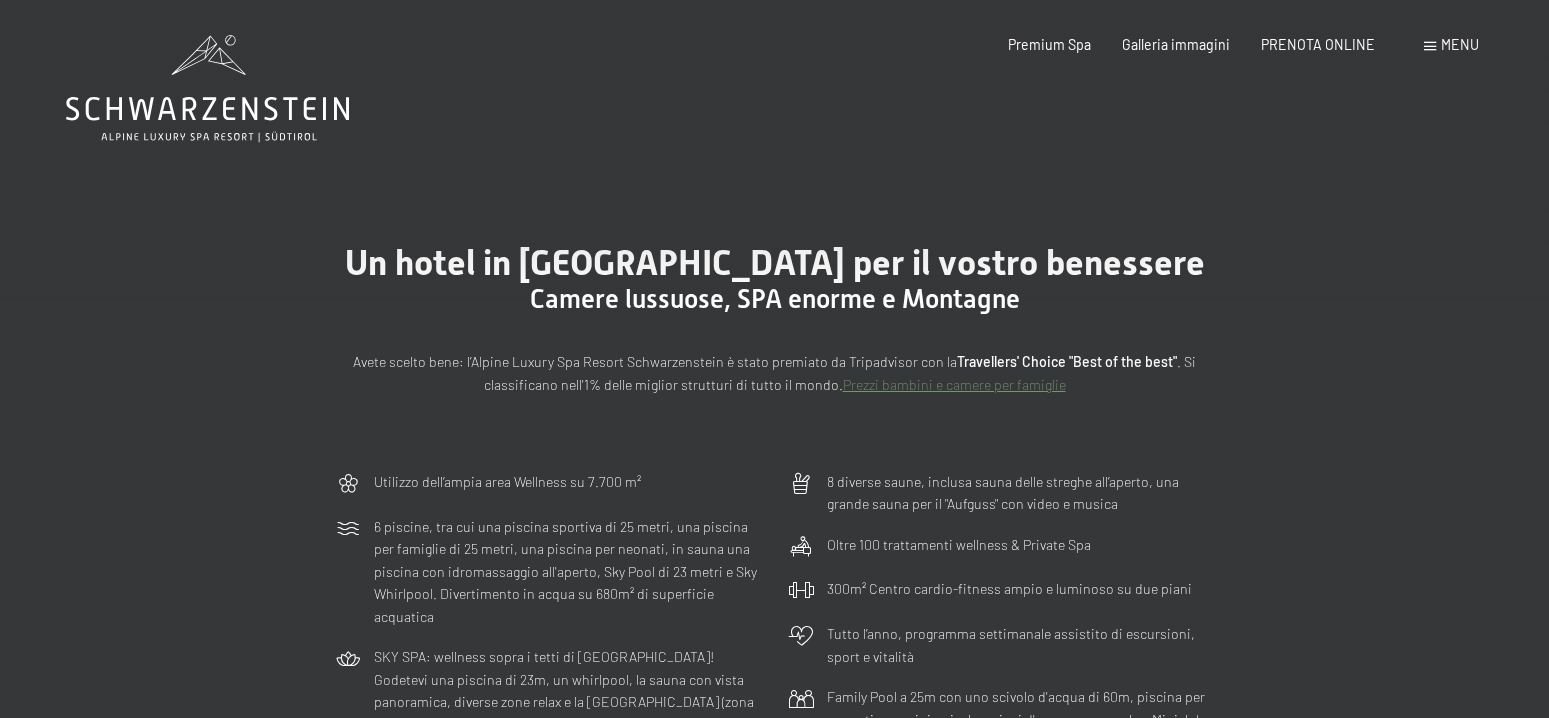 scroll, scrollTop: 0, scrollLeft: 0, axis: both 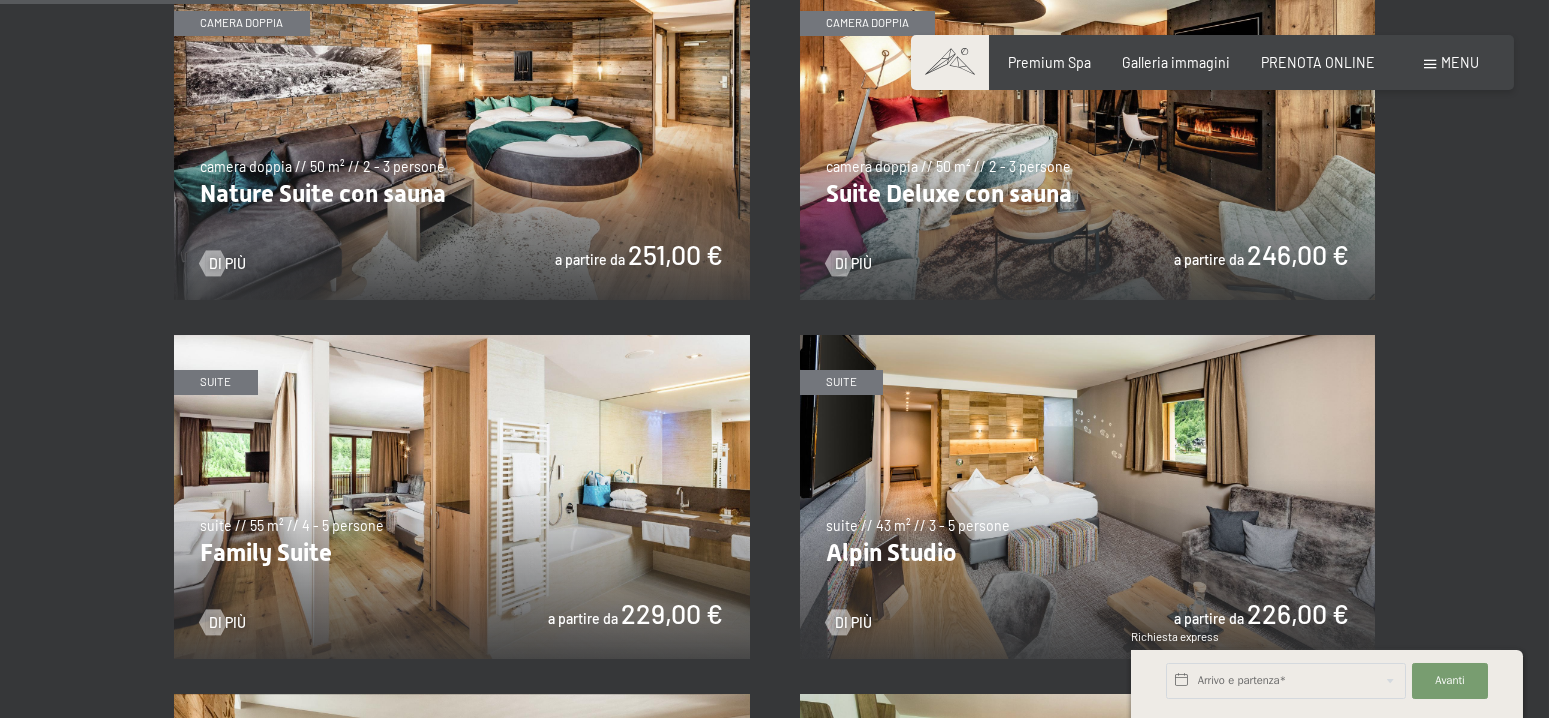 click at bounding box center (1088, 138) 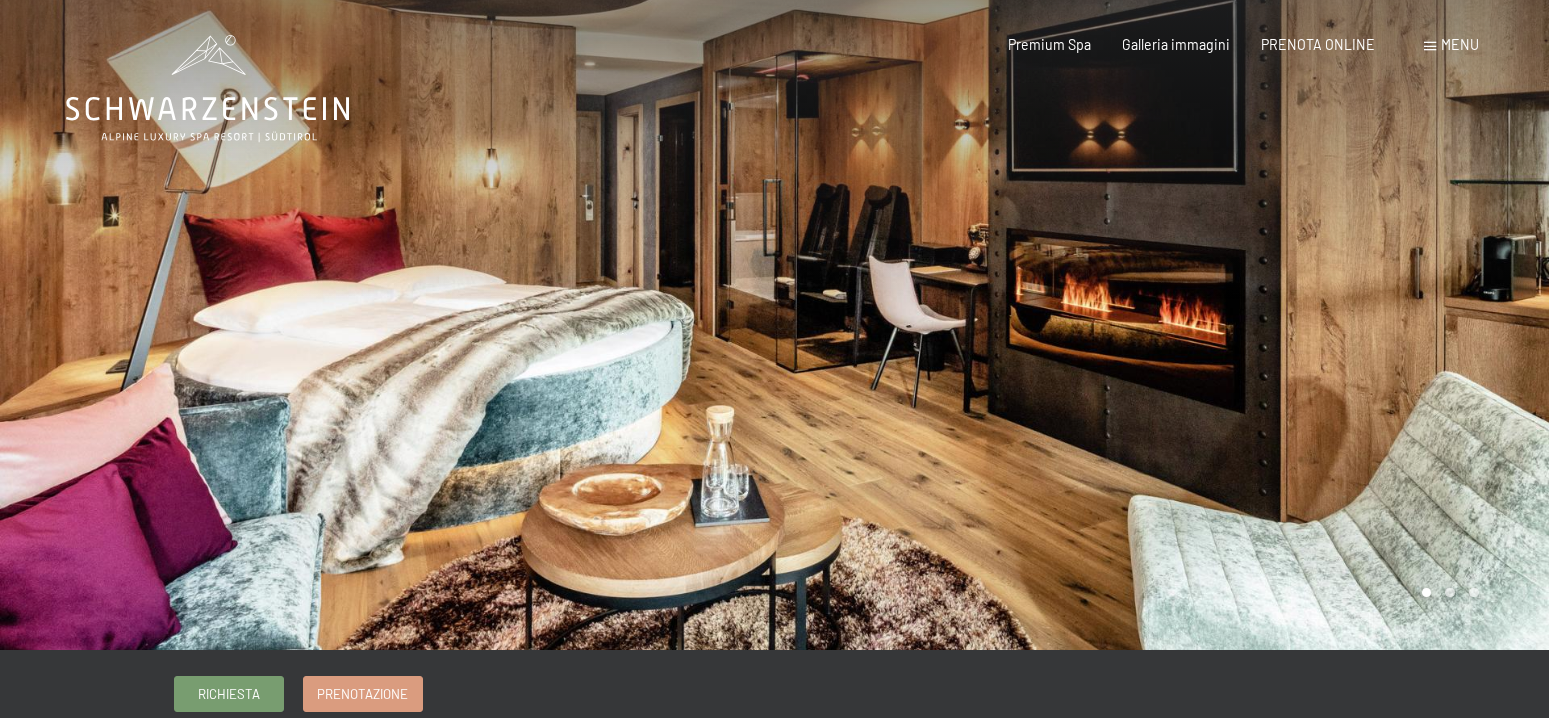 scroll, scrollTop: 0, scrollLeft: 0, axis: both 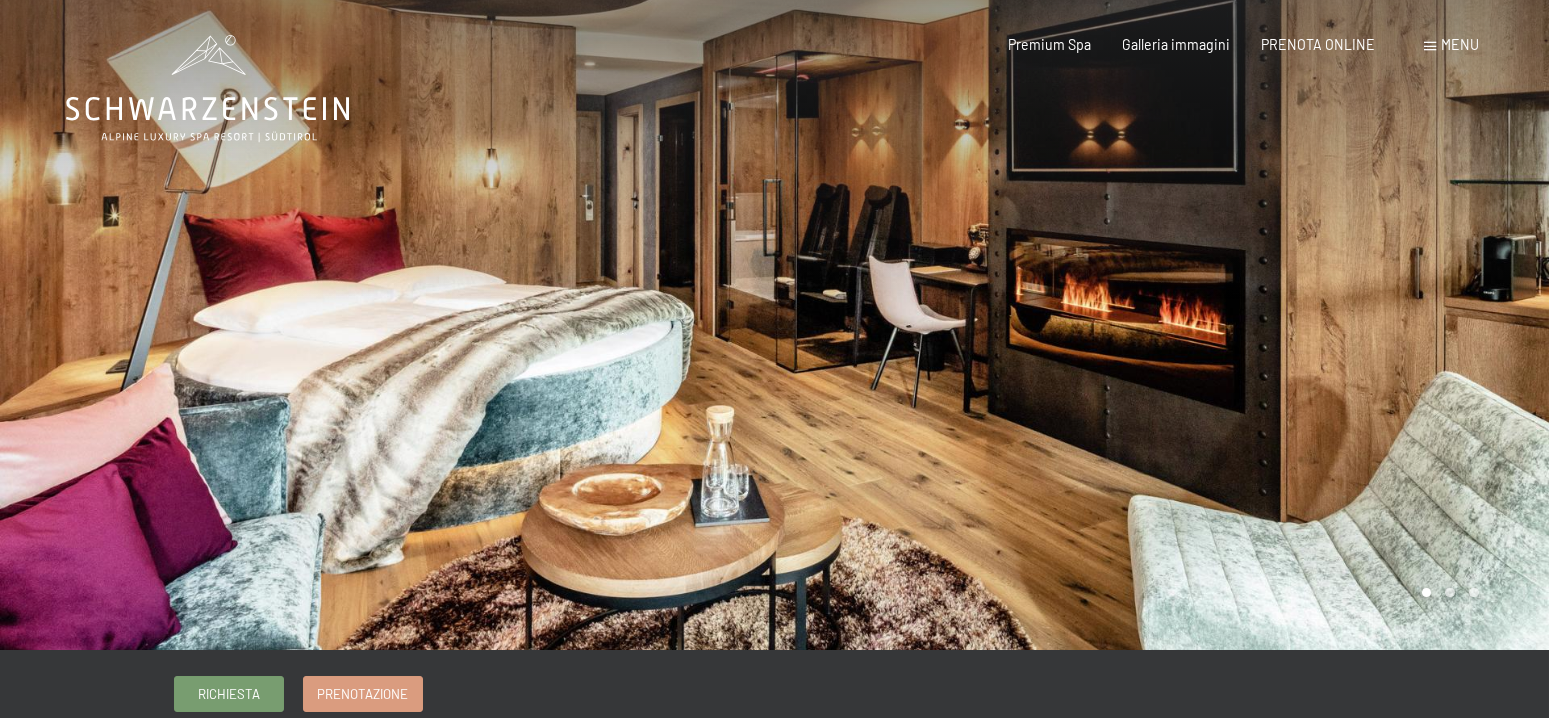 click at bounding box center (1162, 325) 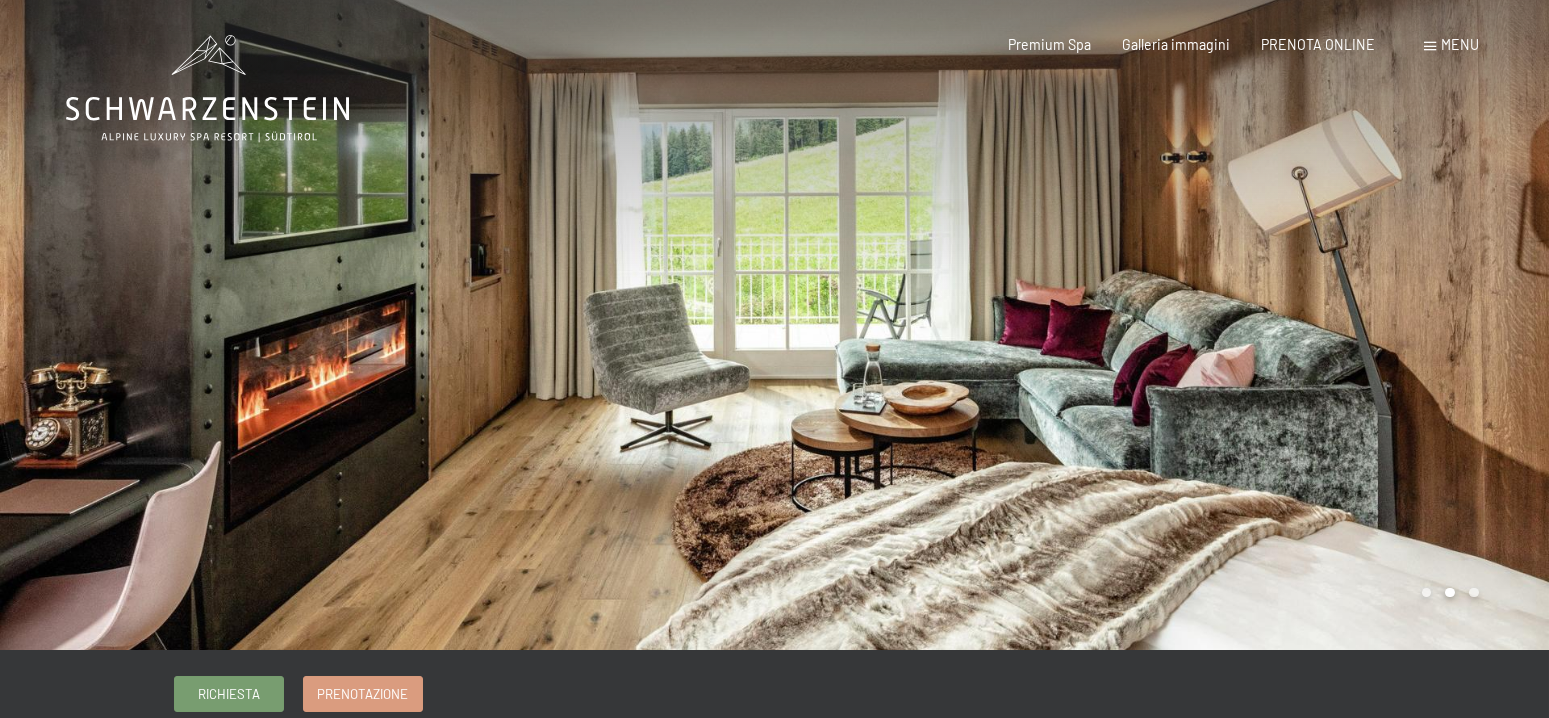click at bounding box center (1162, 325) 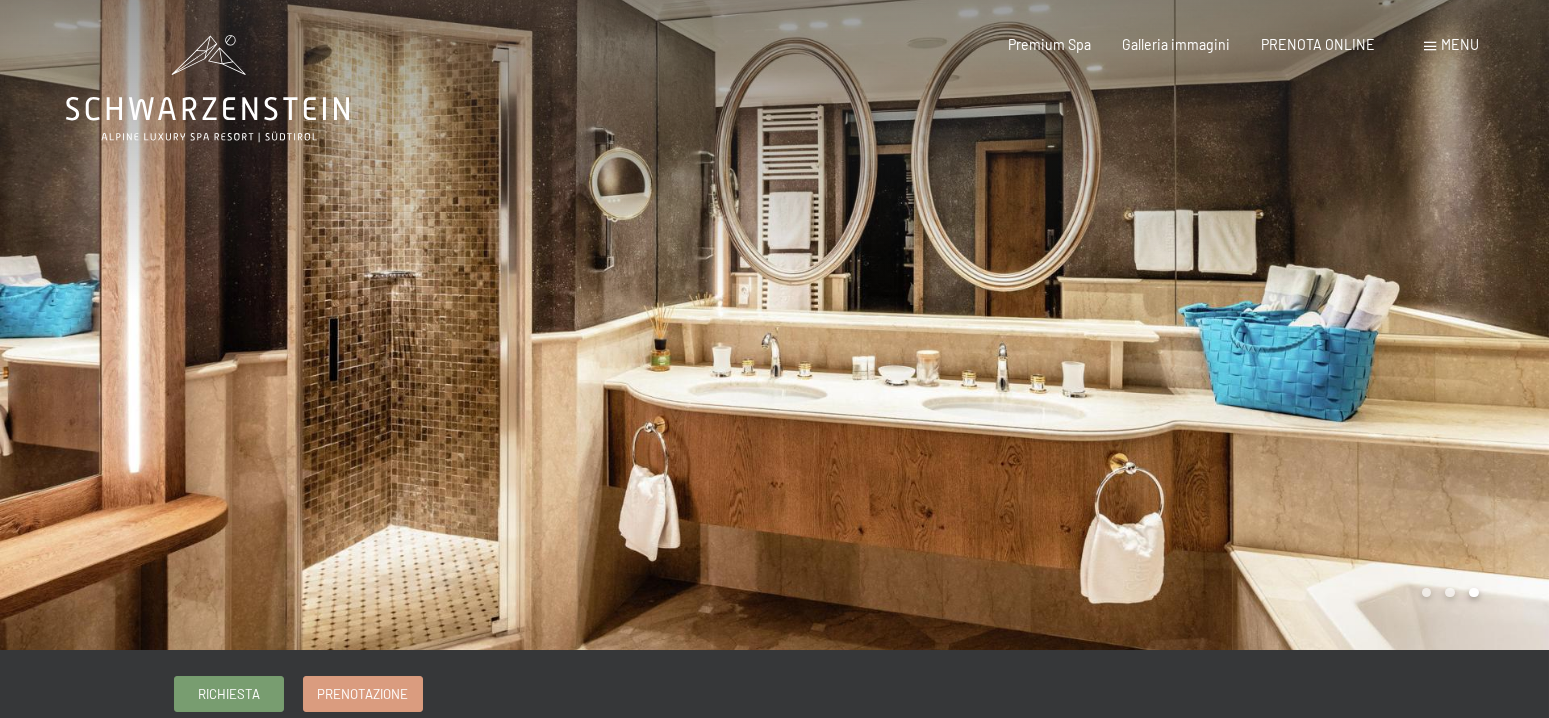 click at bounding box center [1162, 325] 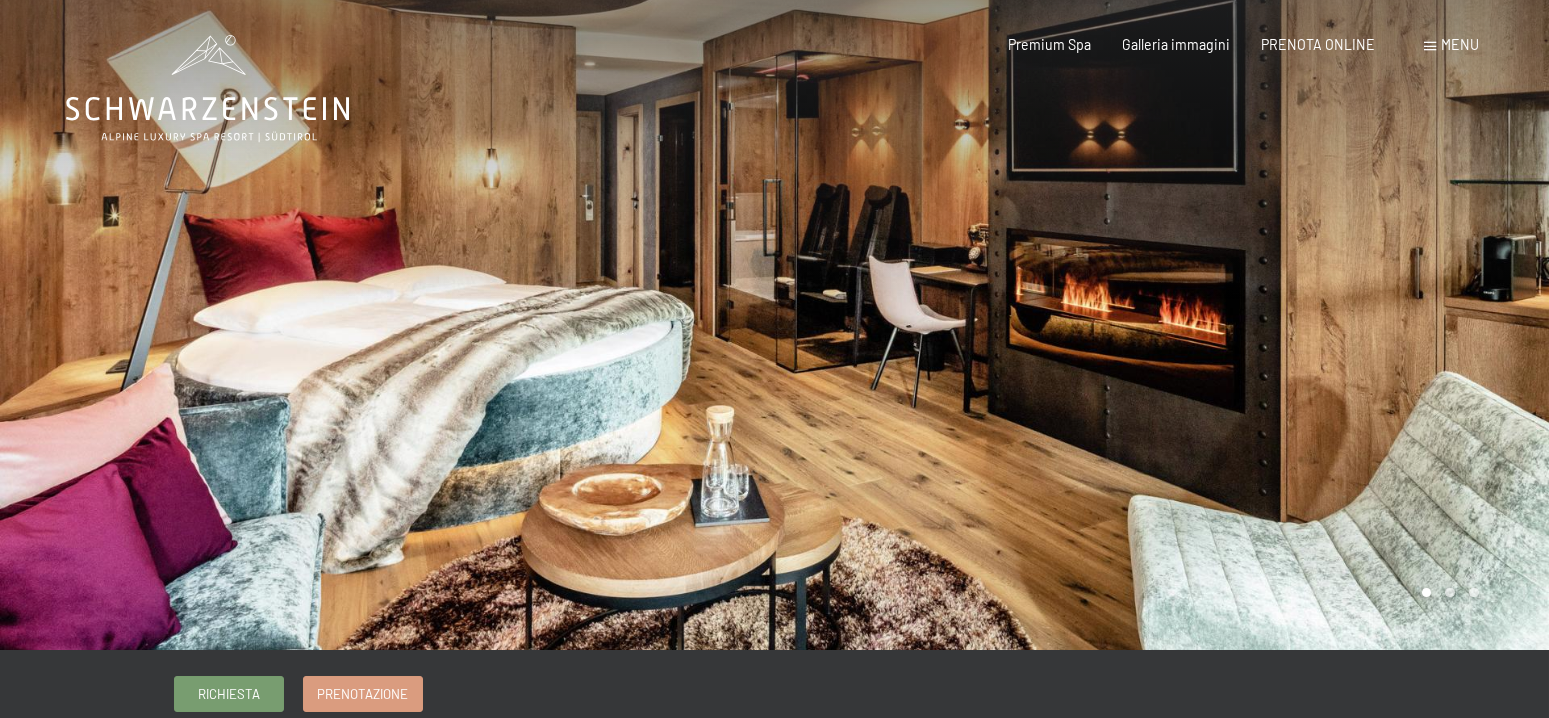 click at bounding box center (1162, 325) 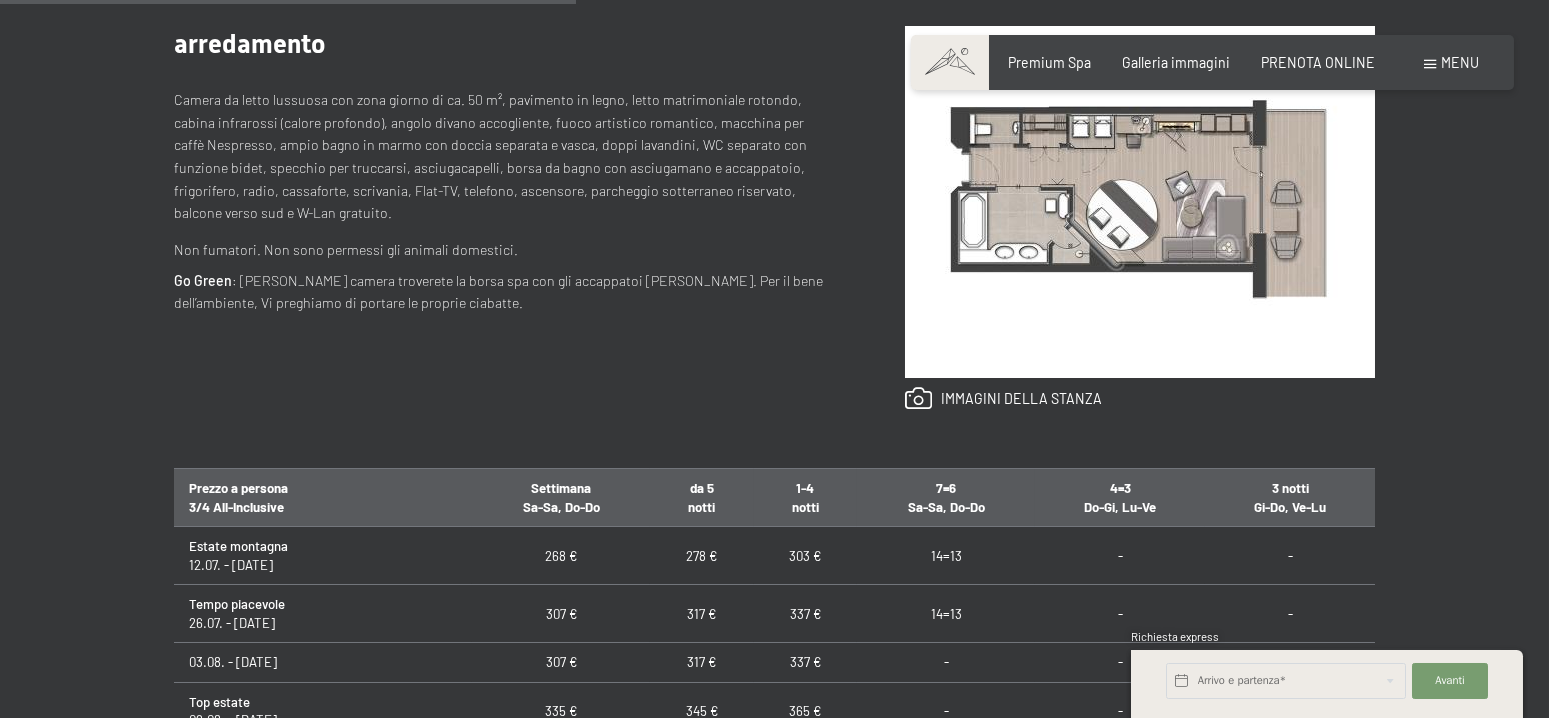scroll, scrollTop: 899, scrollLeft: 0, axis: vertical 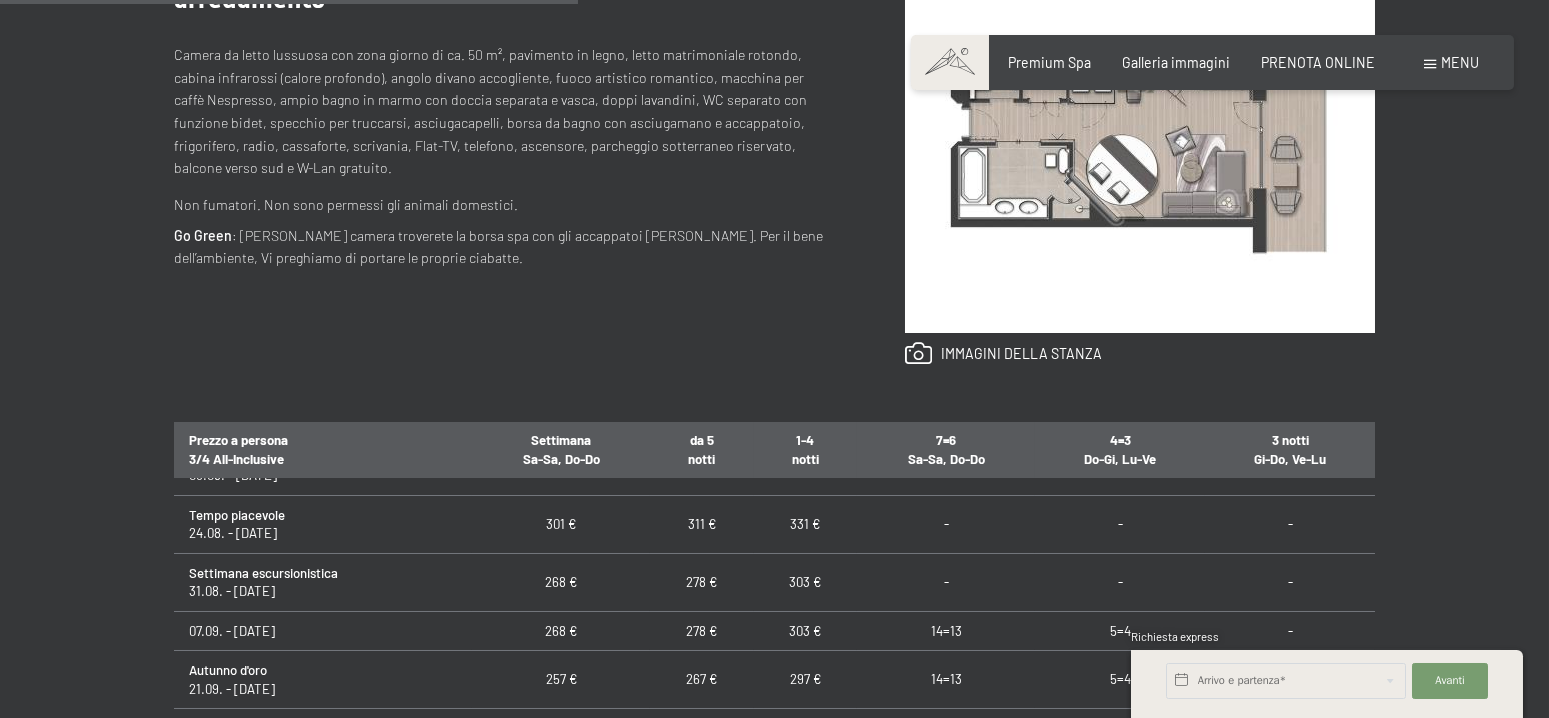 click on "278 €" at bounding box center [701, 582] 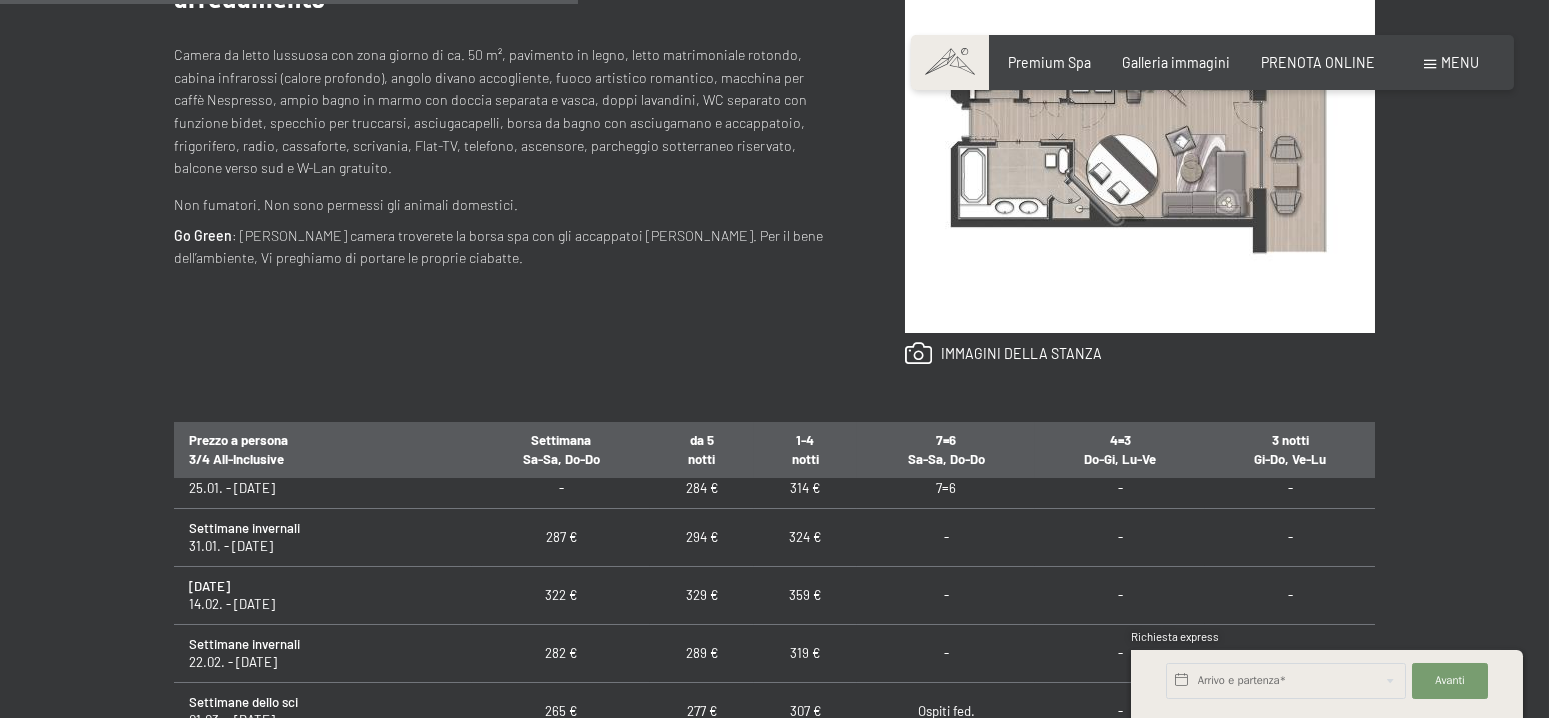 scroll, scrollTop: 1096, scrollLeft: 0, axis: vertical 